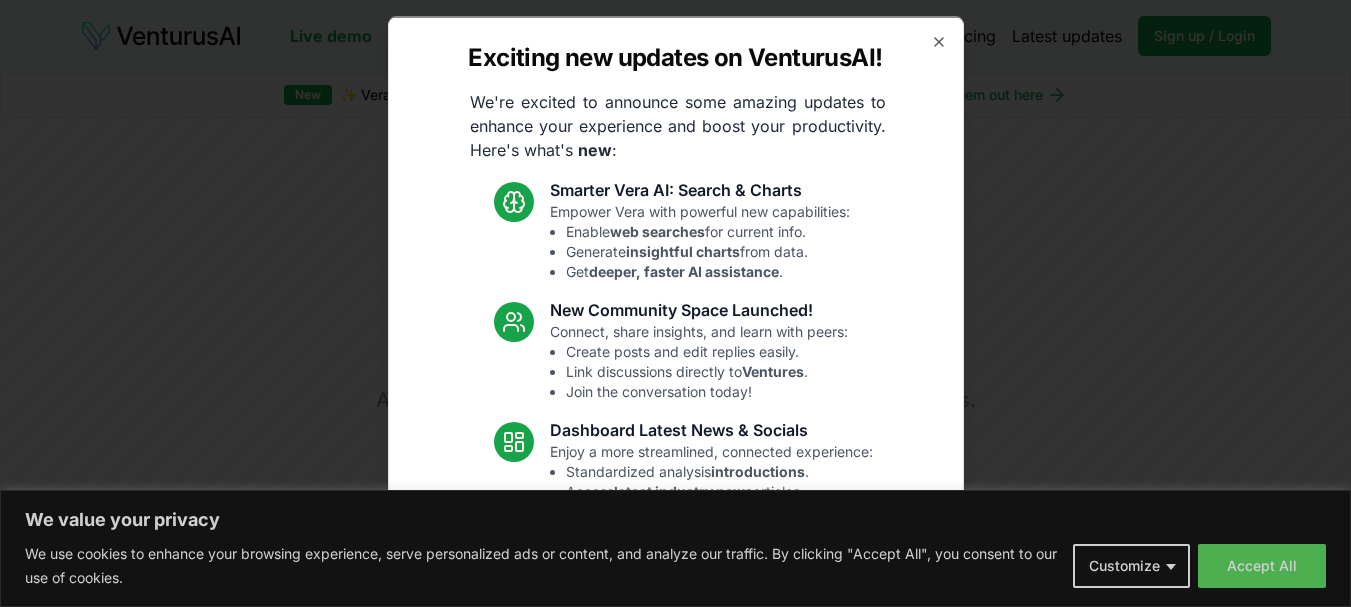 scroll, scrollTop: 0, scrollLeft: 0, axis: both 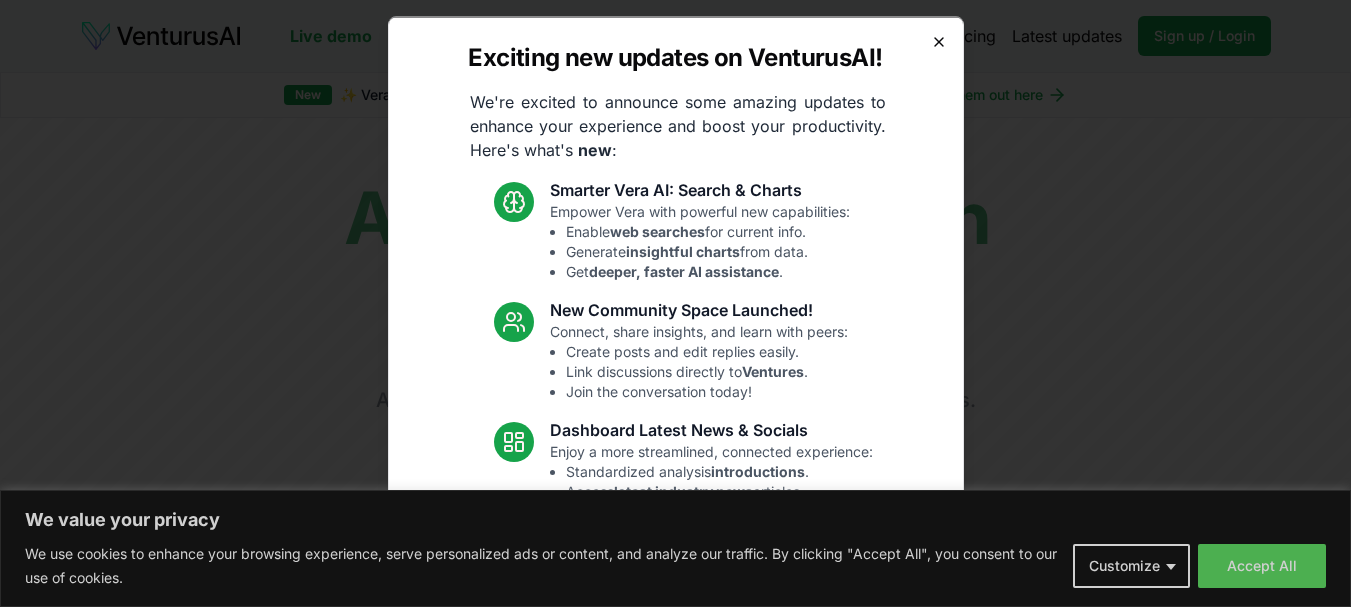 click 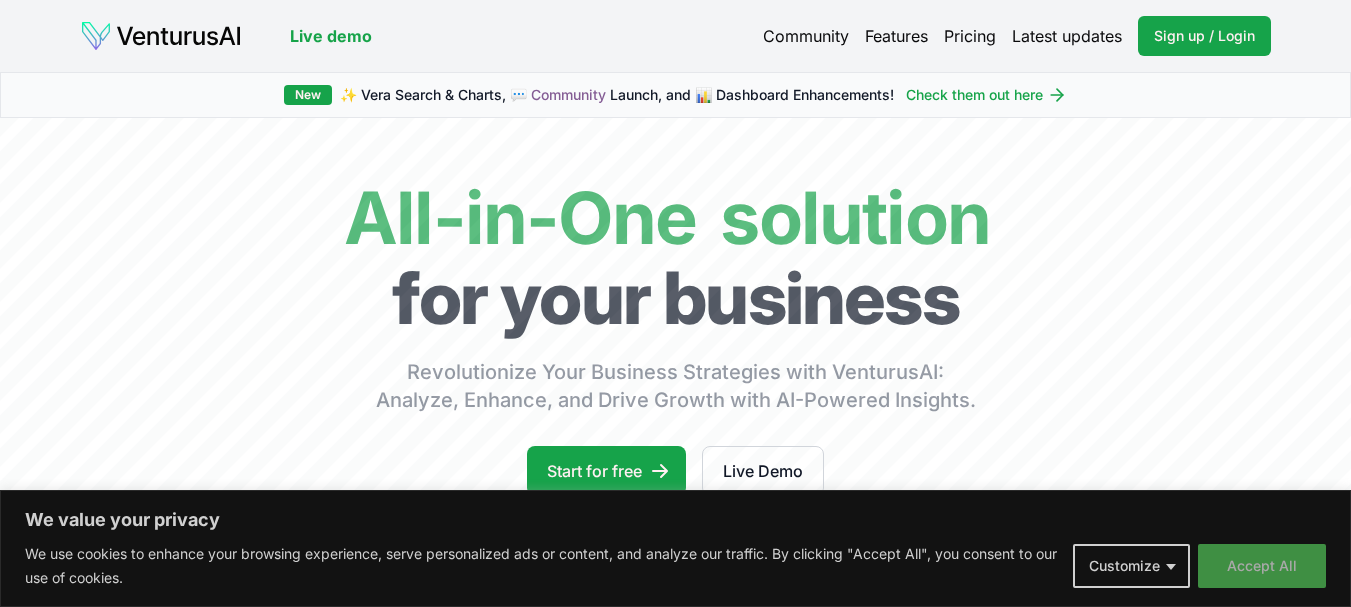 click on "Accept All" at bounding box center [1262, 566] 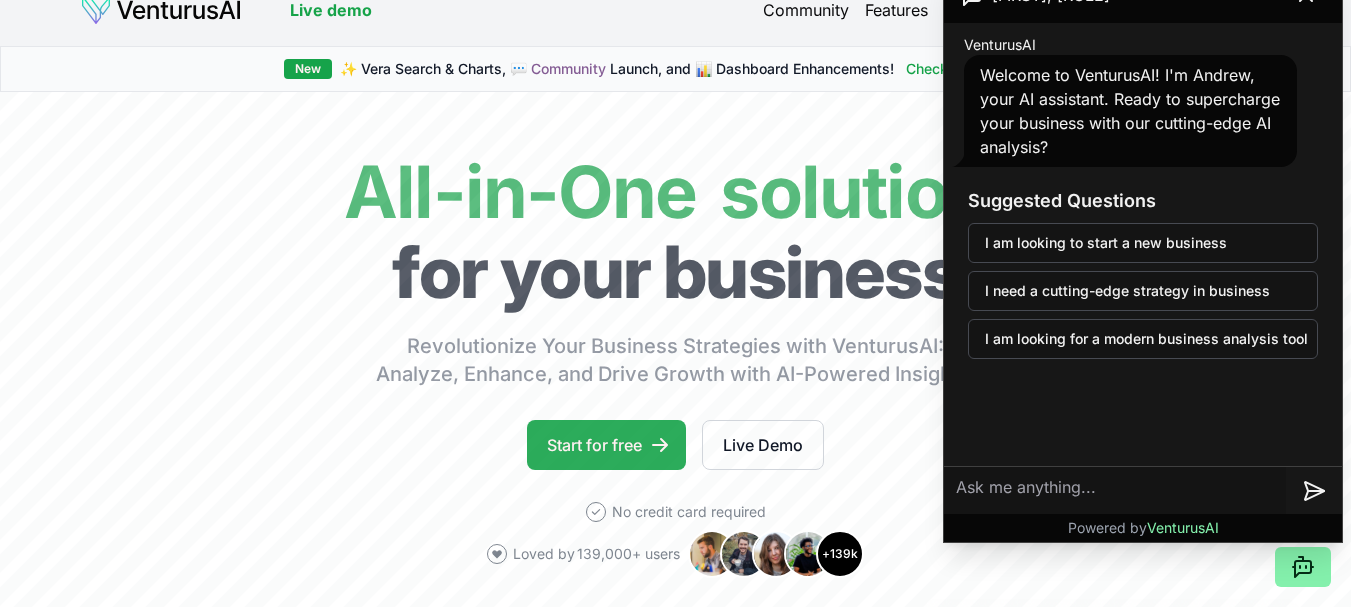 scroll, scrollTop: 0, scrollLeft: 0, axis: both 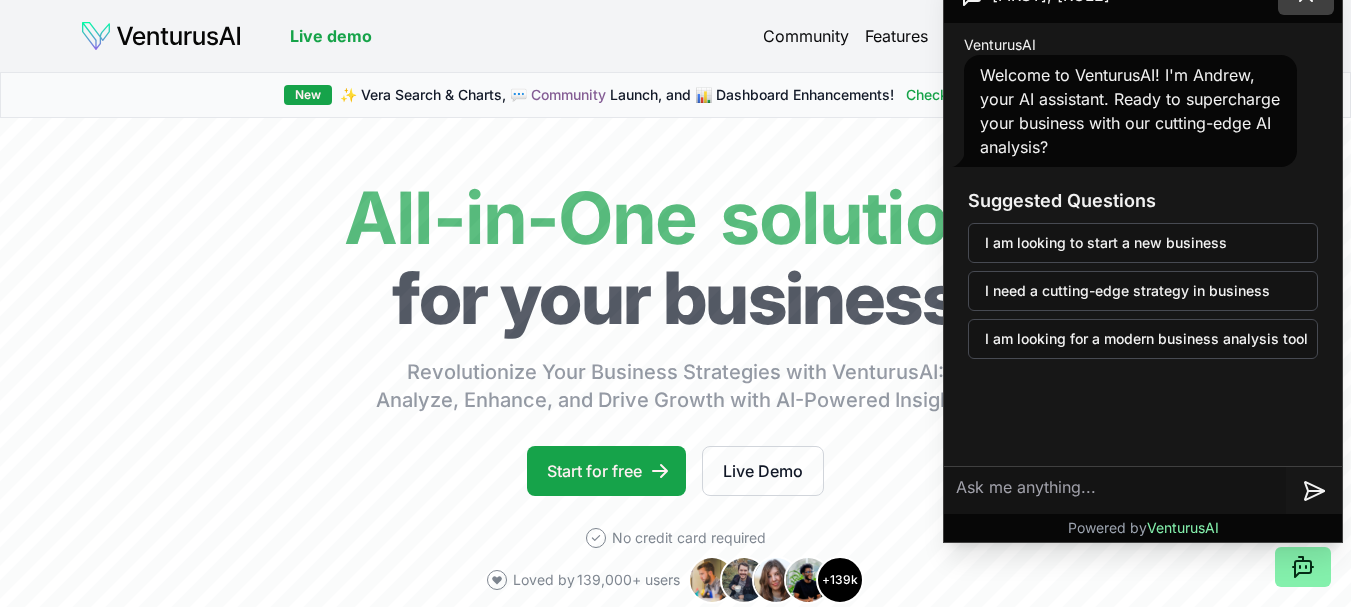 click at bounding box center [1306, -5] 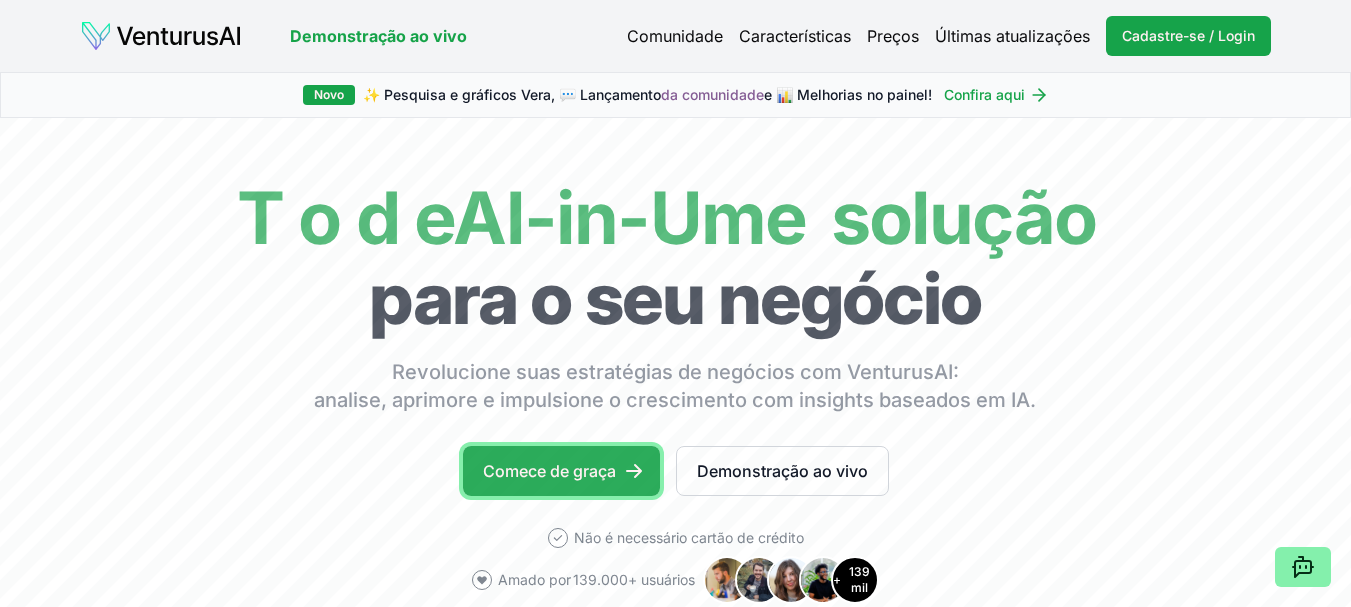 click on "Comece de graça" at bounding box center (549, 471) 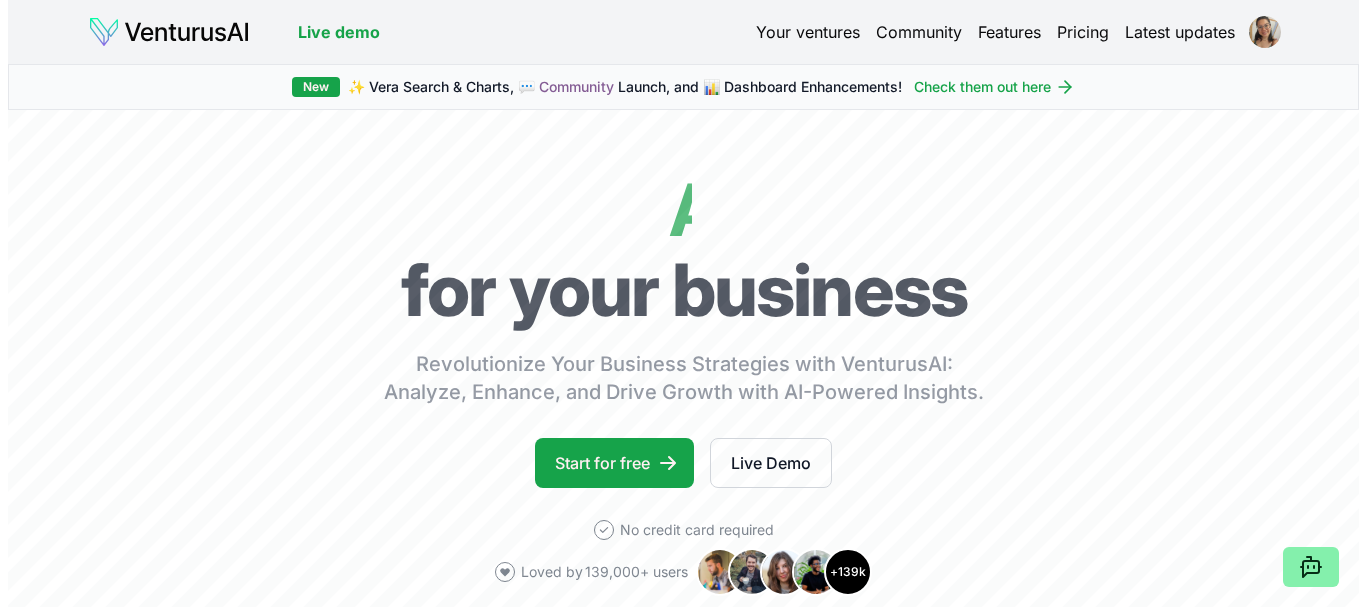 scroll, scrollTop: 0, scrollLeft: 0, axis: both 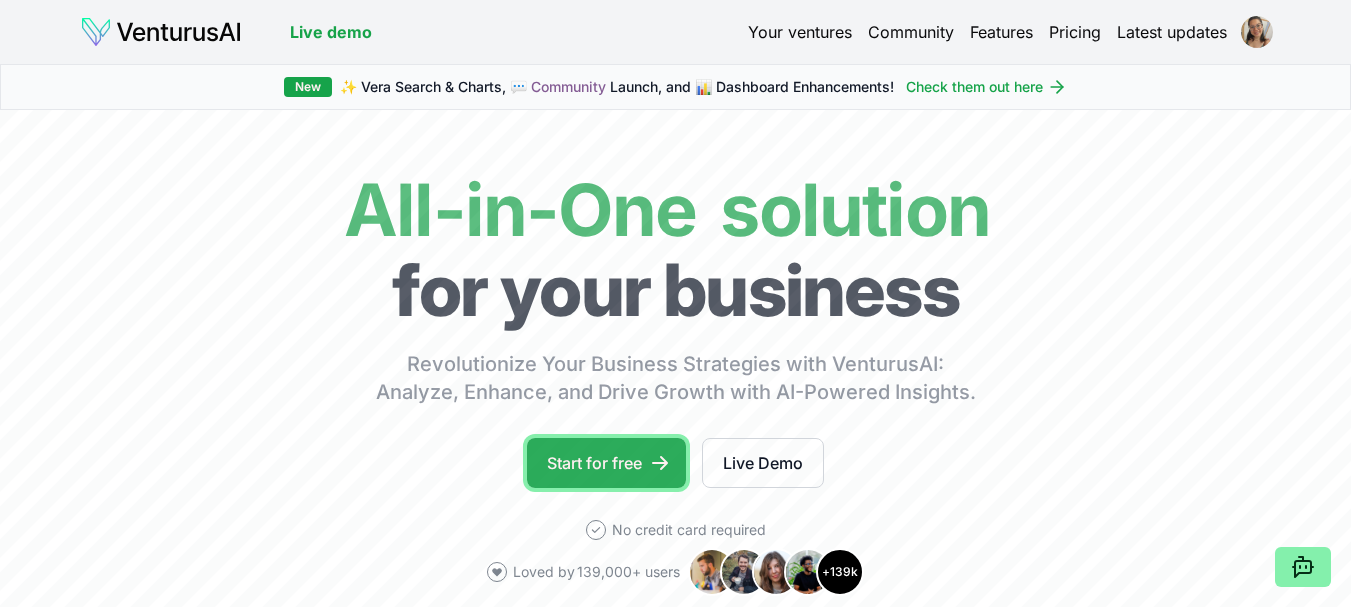 click on "Start for free" at bounding box center (606, 463) 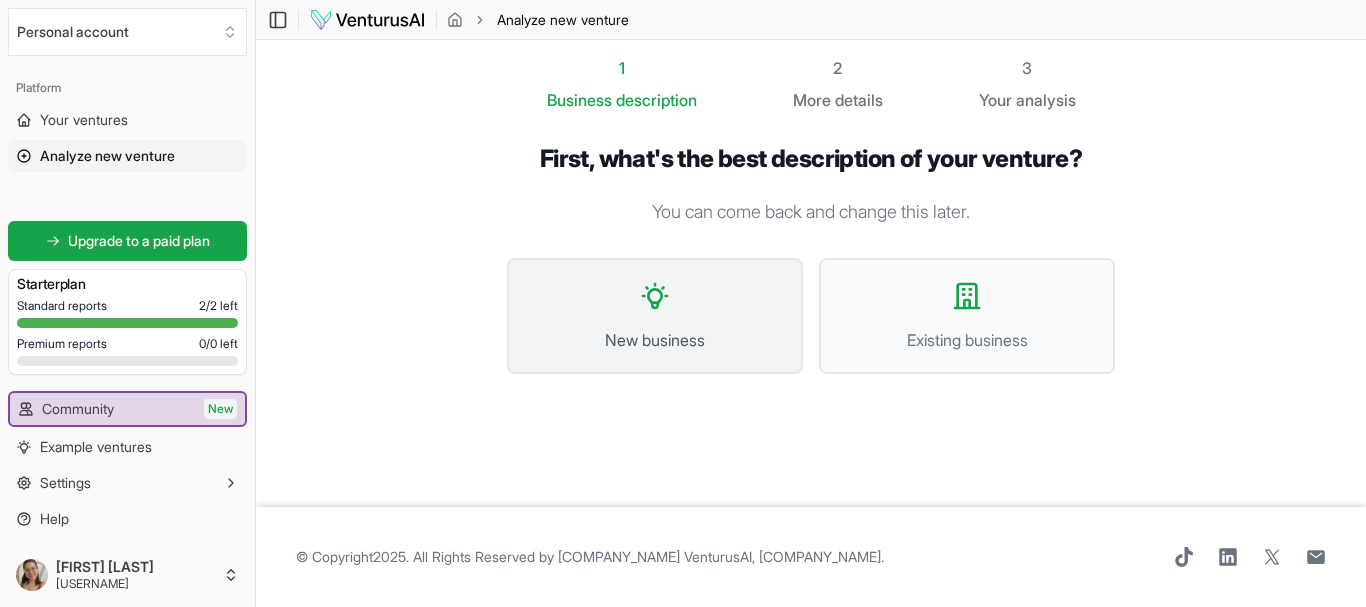 click on "New business" at bounding box center [655, 316] 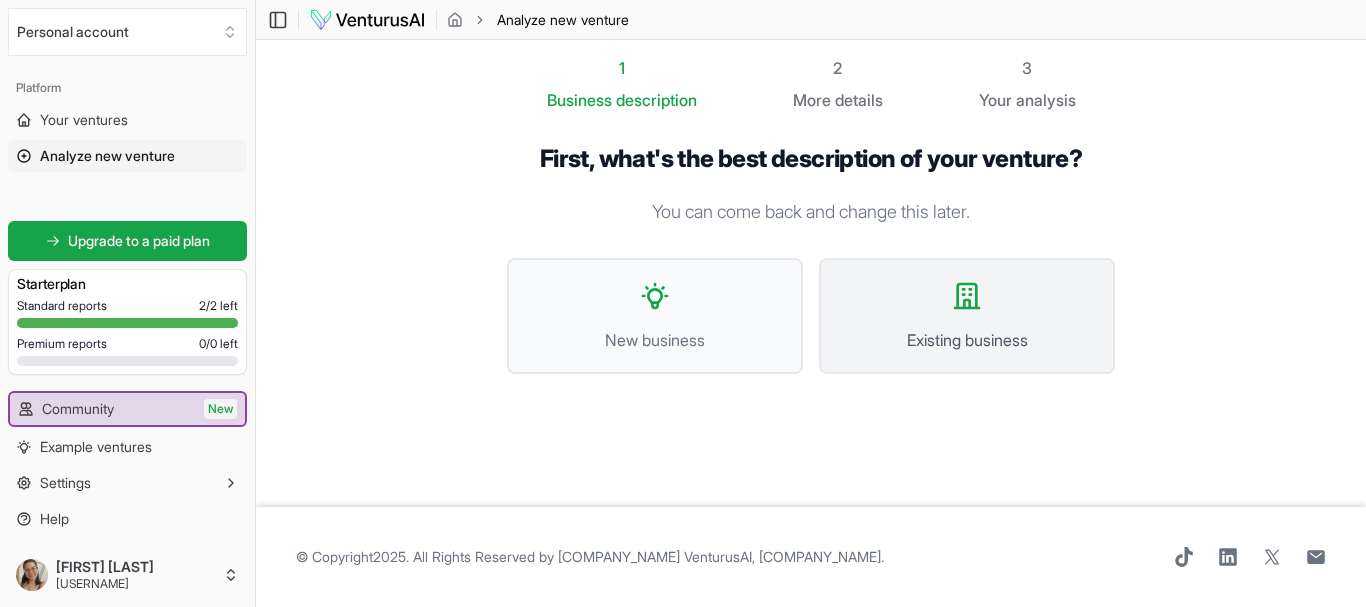 click on "Existing business" at bounding box center (967, 316) 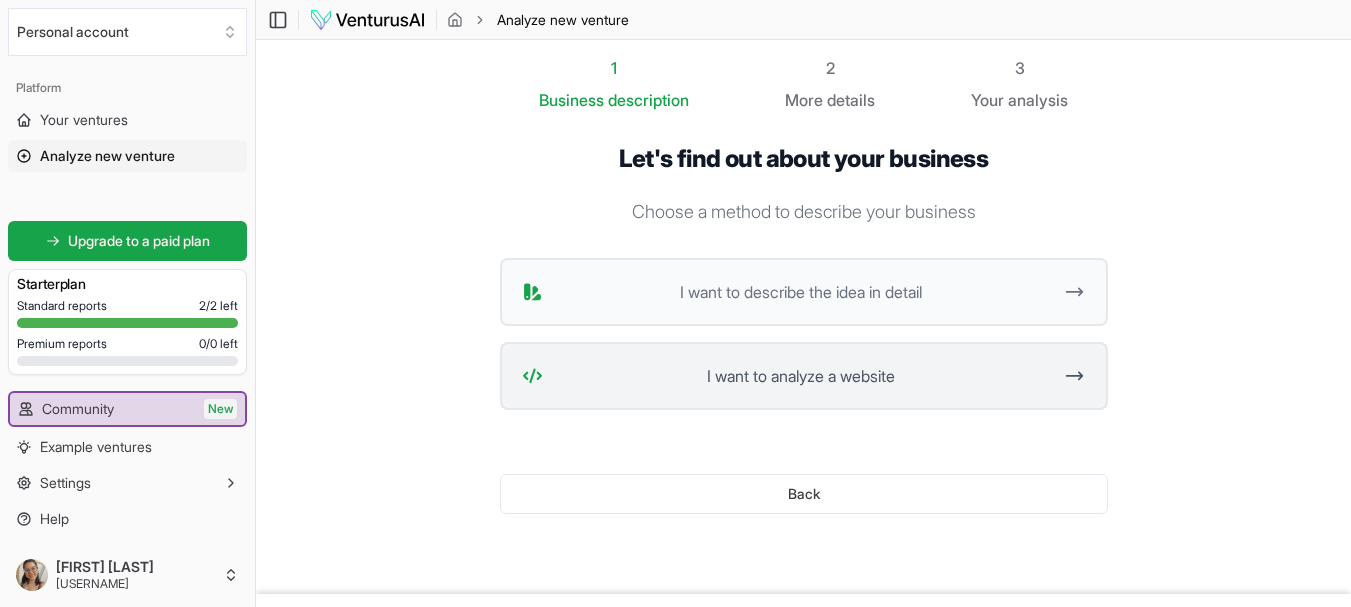 click on "I want to analyze a website" at bounding box center (804, 376) 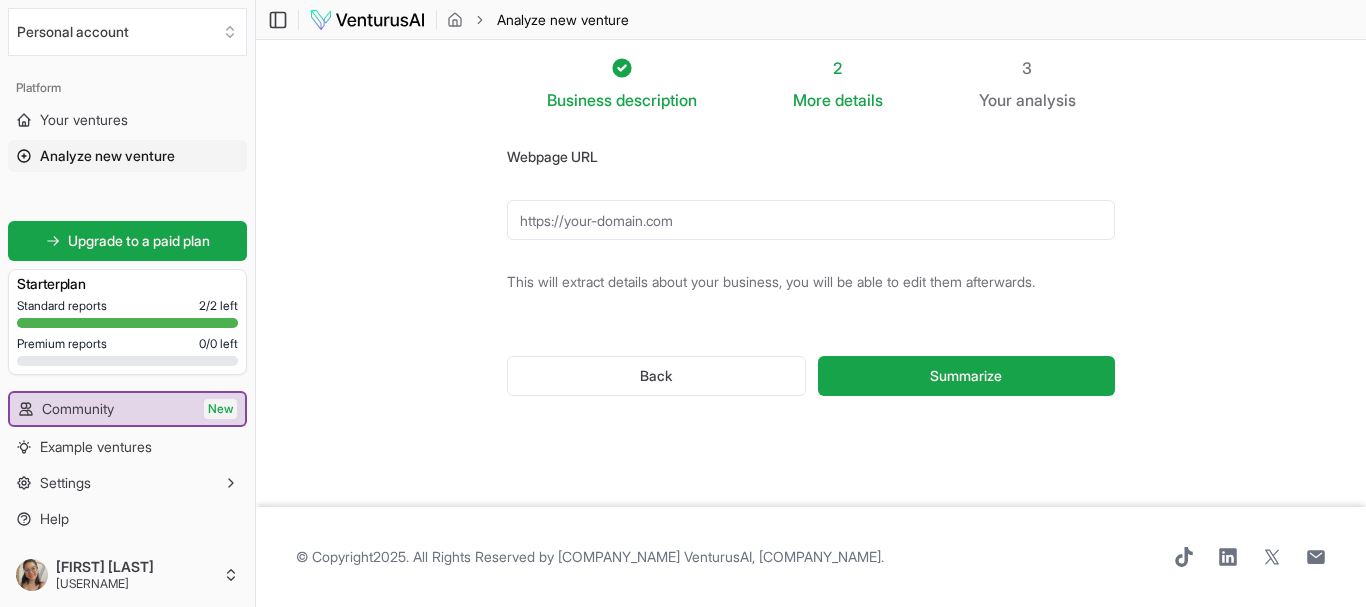 click on "Webpage URL" at bounding box center (811, 220) 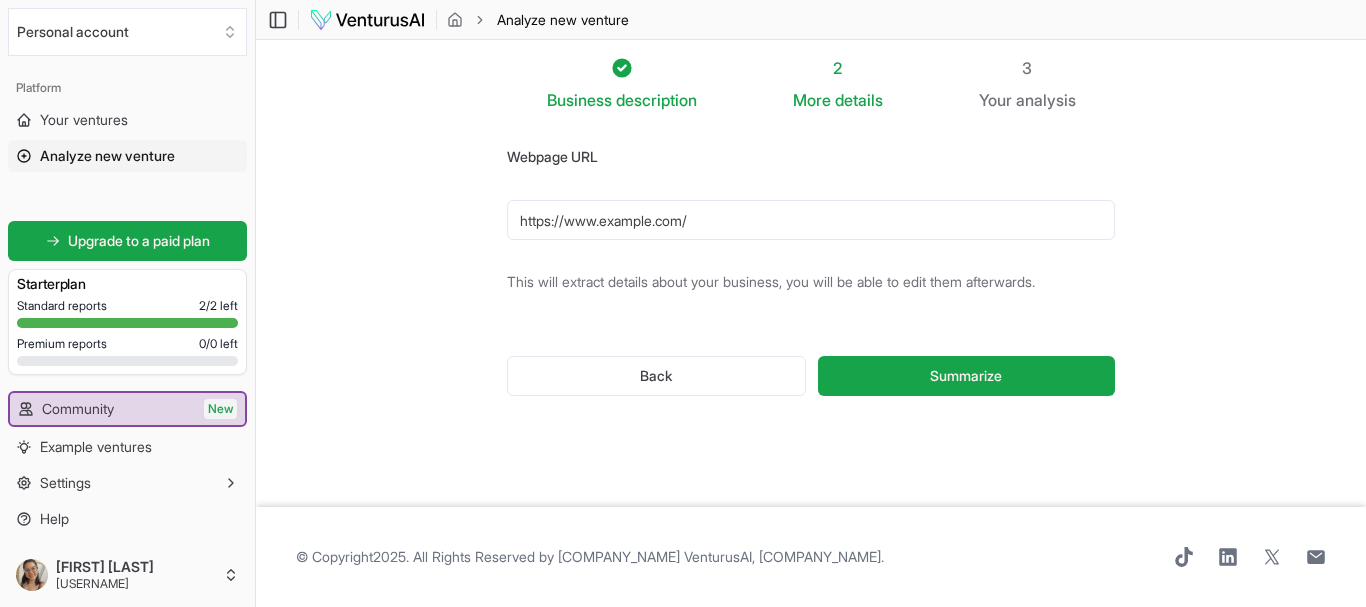 type on "https://www.example.com/" 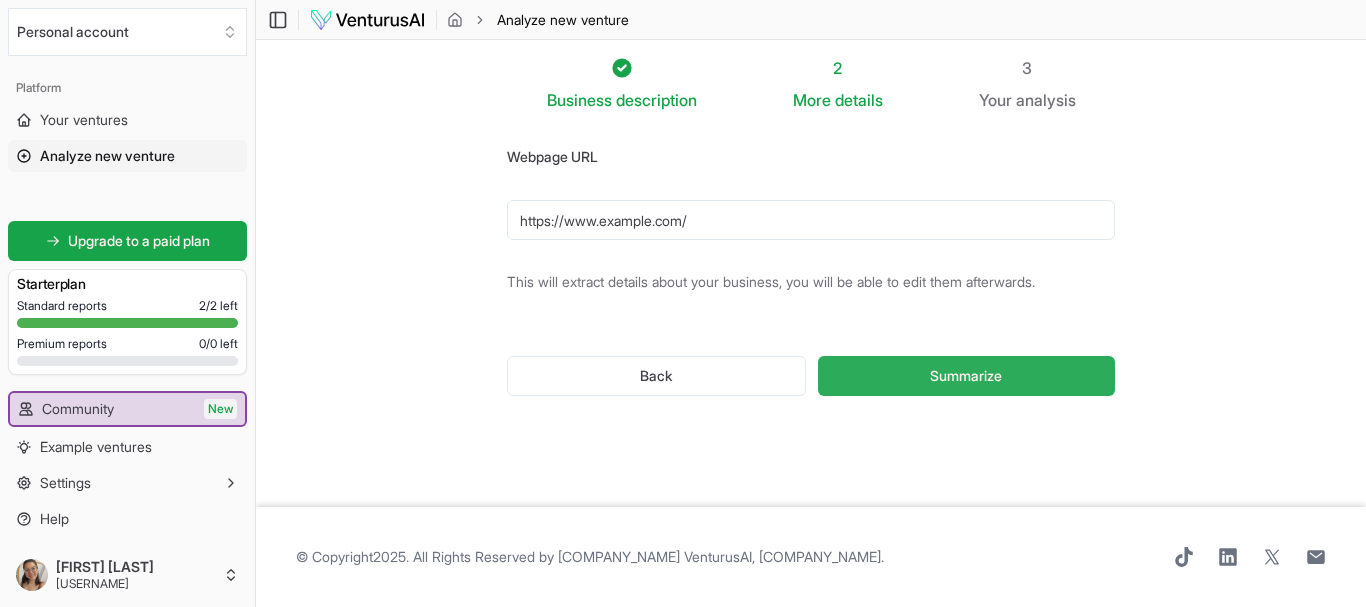 click on "Summarize" at bounding box center [966, 376] 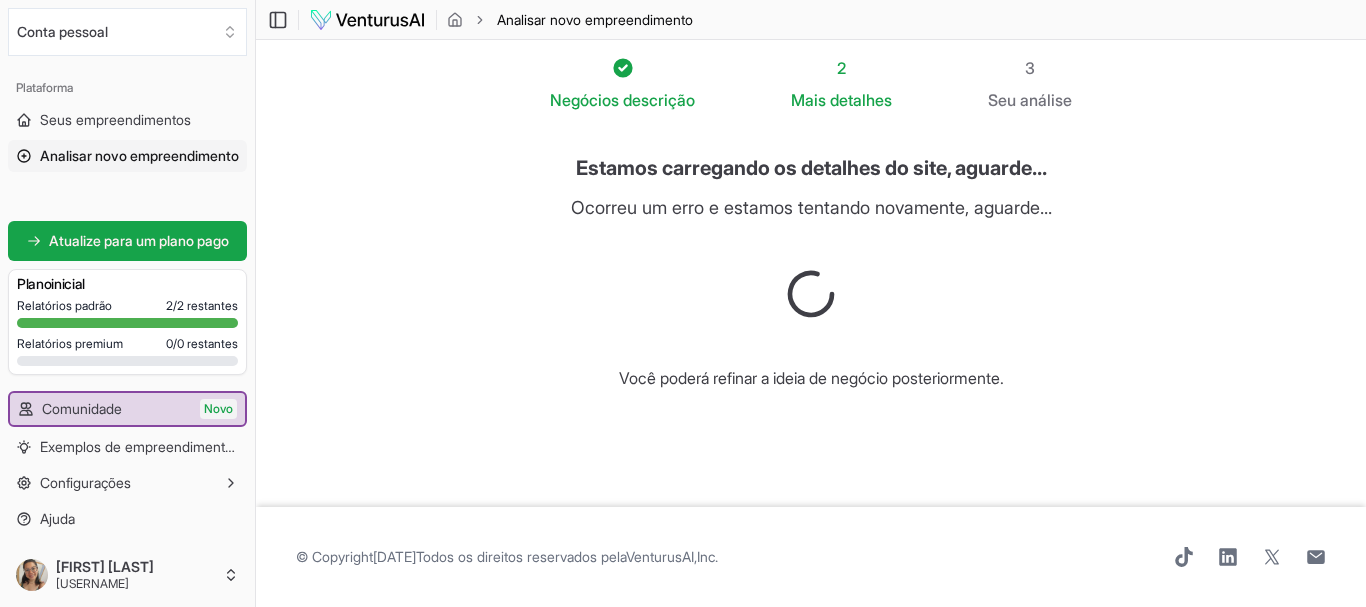 click on "Negócios   descrição 2 Mais   detalhes 3 Seu   análise Estamos carregando os detalhes do site, aguarde... Ocorreu um erro e estamos tentando novamente, aguarde... Você poderá refinar a ideia de negócio posteriormente." at bounding box center (811, 273) 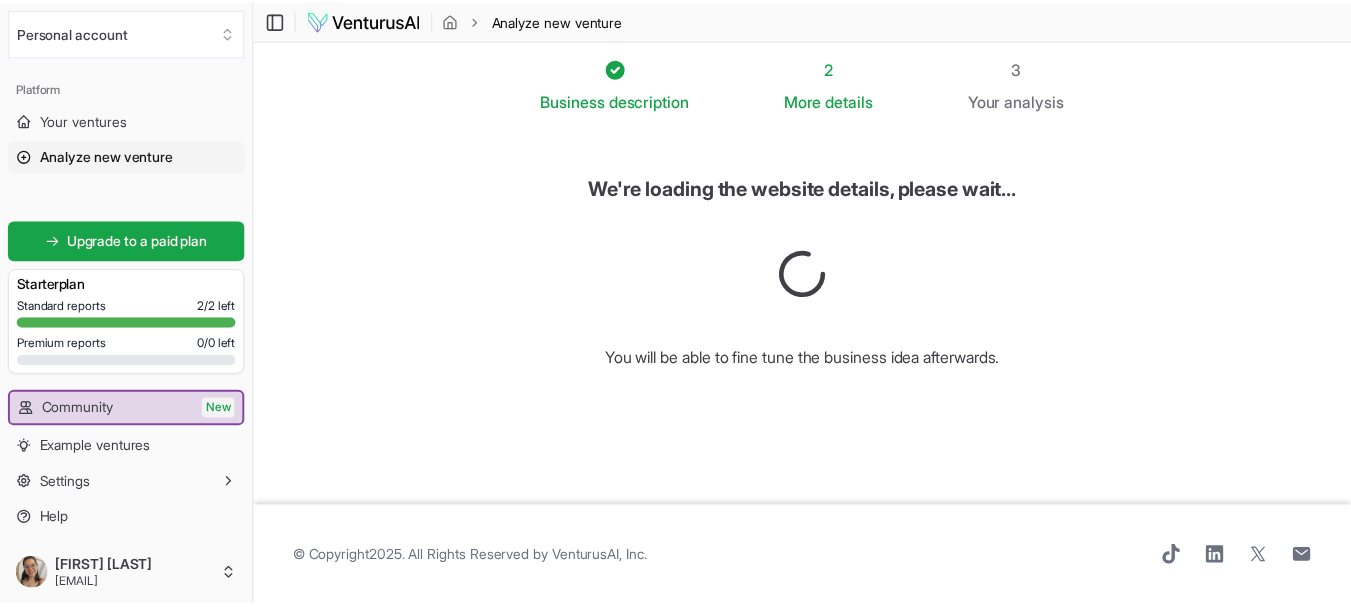 scroll, scrollTop: 0, scrollLeft: 0, axis: both 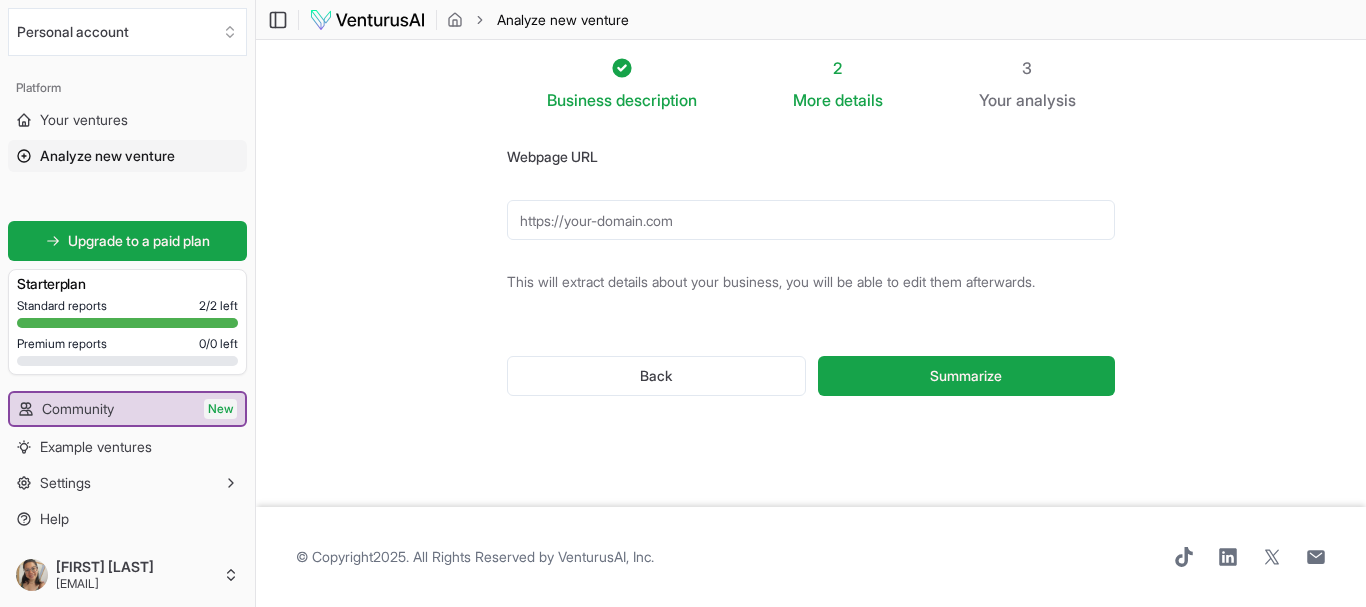 drag, startPoint x: 768, startPoint y: 228, endPoint x: 434, endPoint y: 234, distance: 334.0539 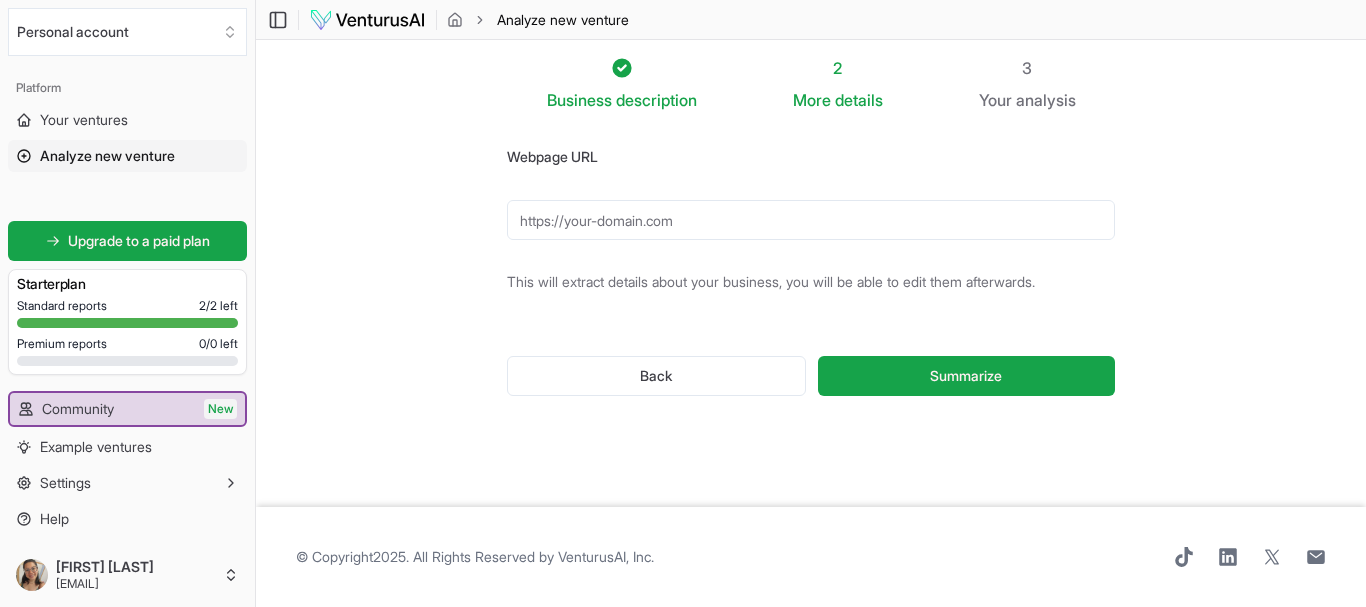 click on "Webpage URL" at bounding box center [811, 220] 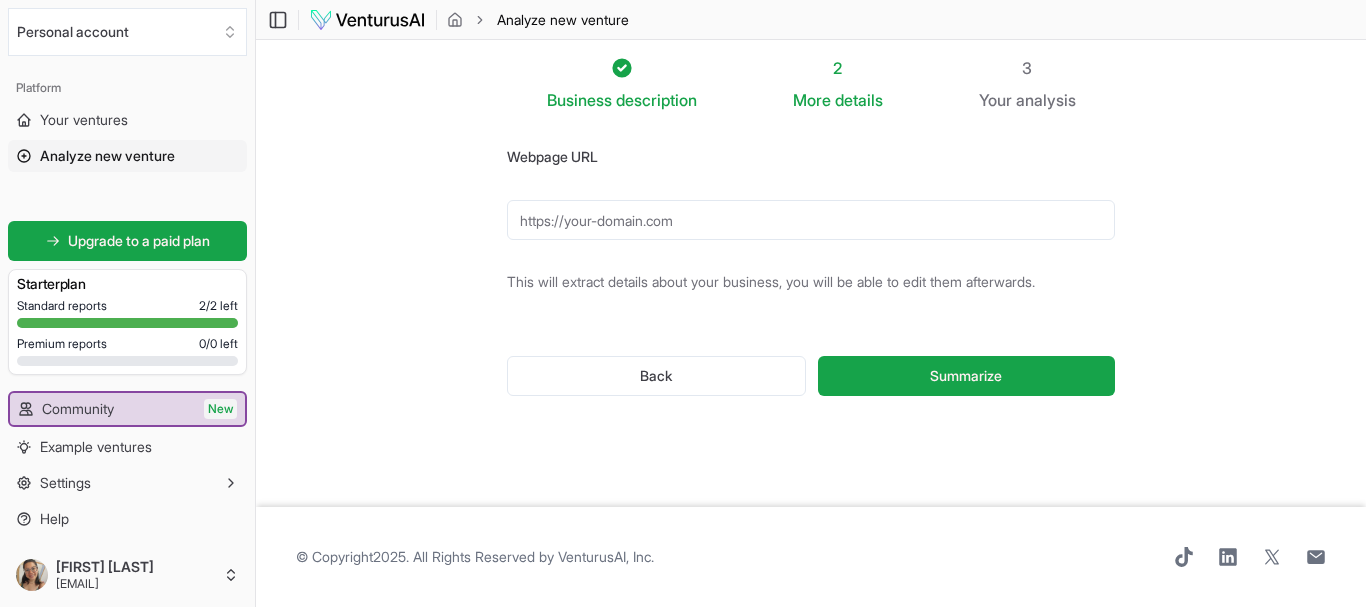 paste on "https://www.example.com/" 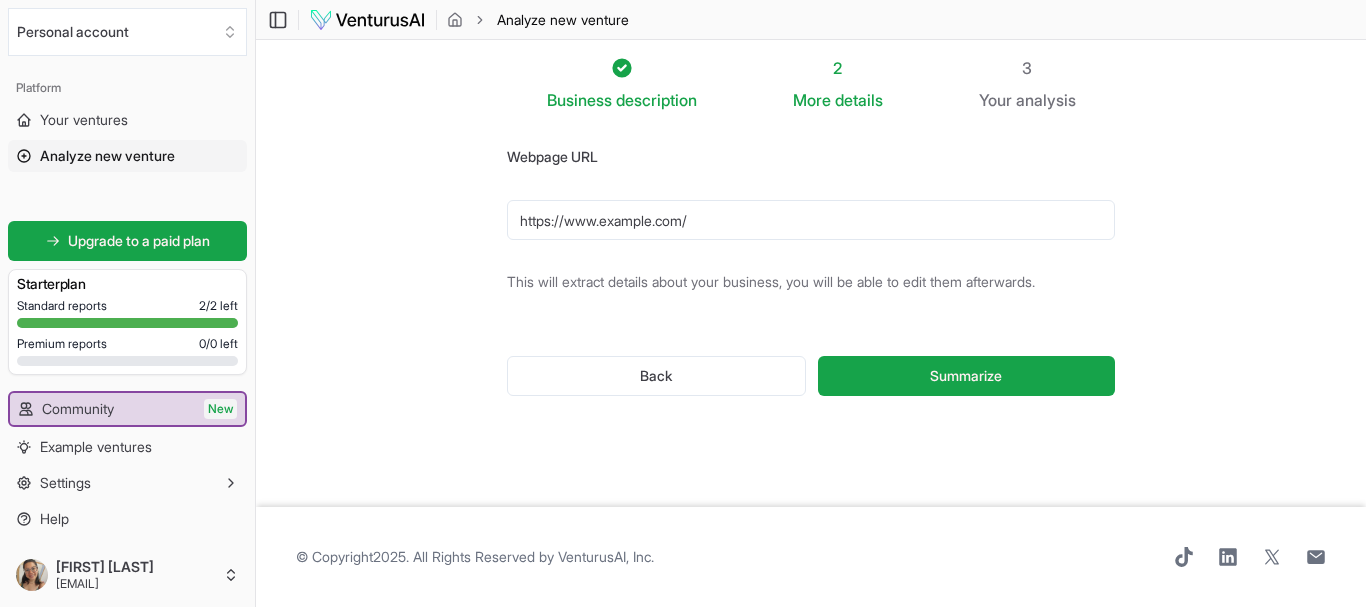 click on "https://www.example.com/" at bounding box center [811, 220] 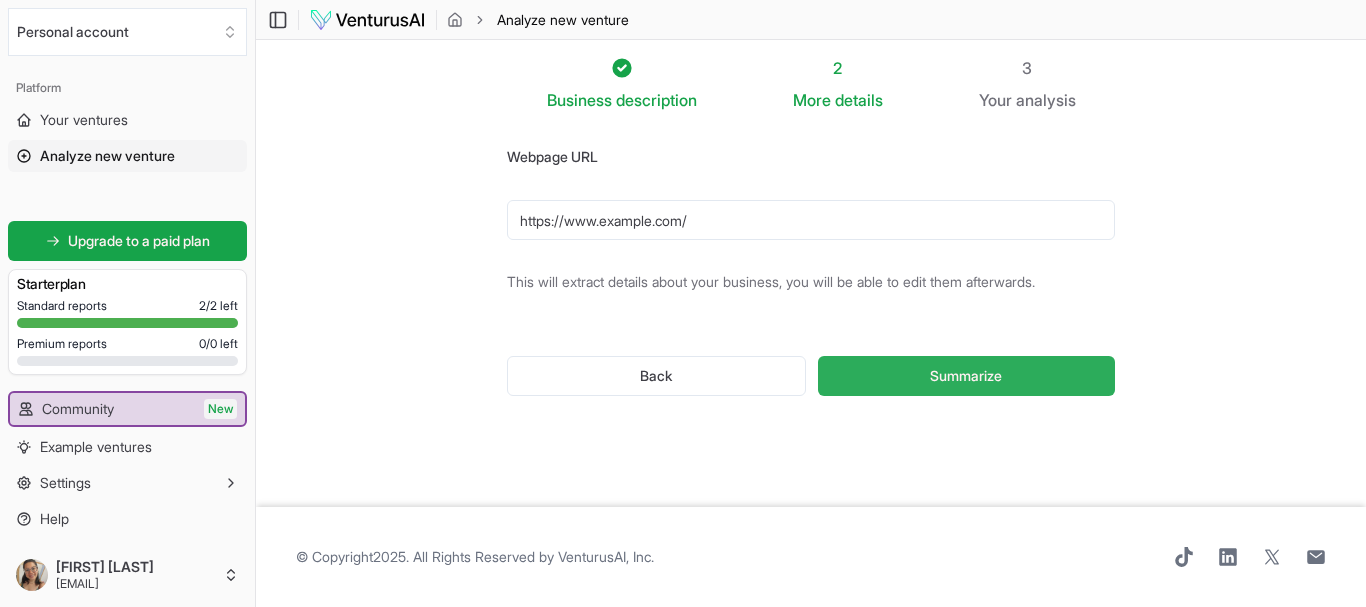type on "https://www.example.com/" 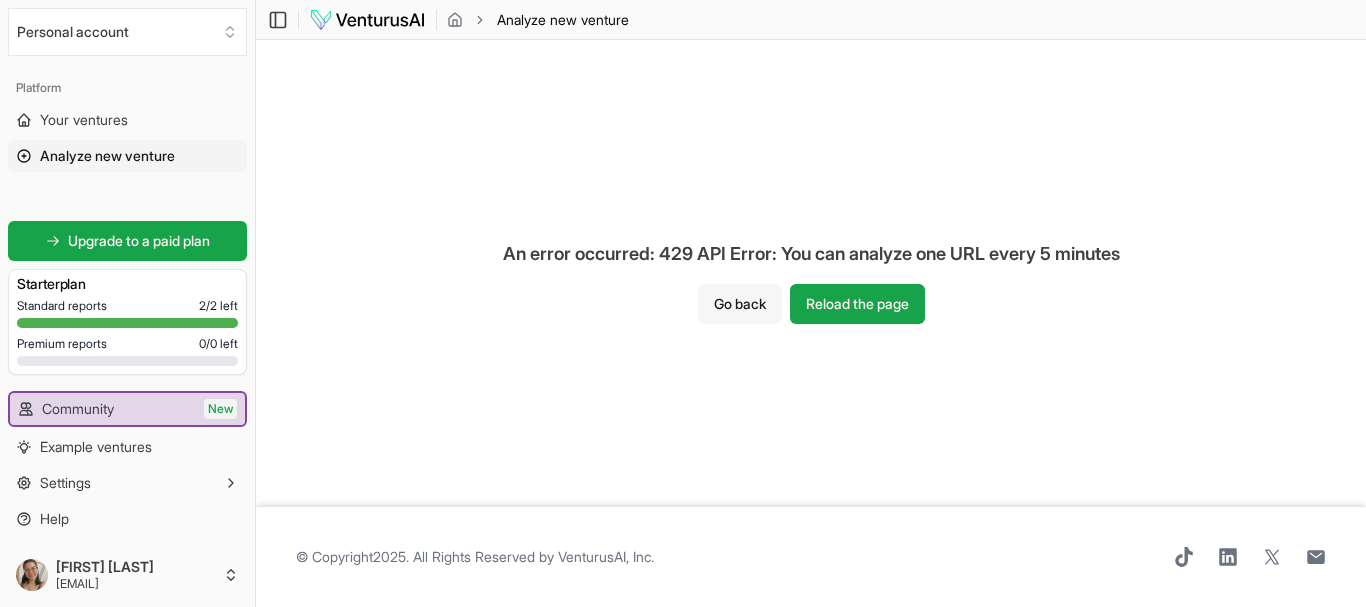 click on "Go back" at bounding box center [740, 304] 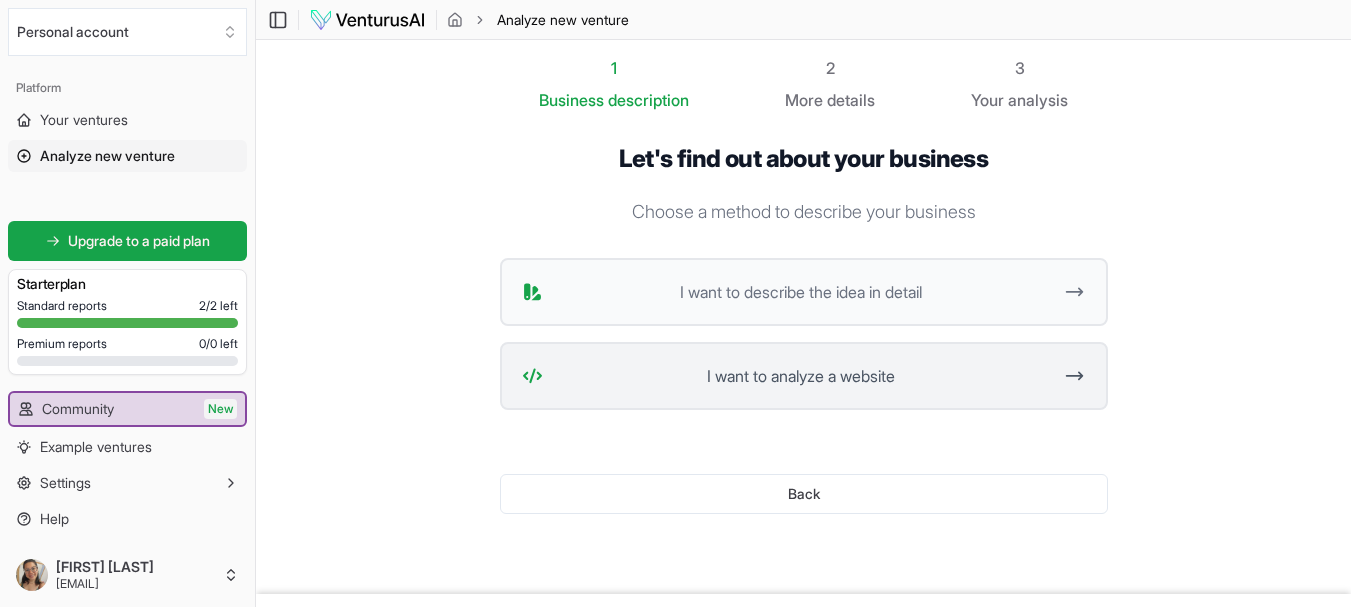 click on "I want to analyze a website" at bounding box center (801, 376) 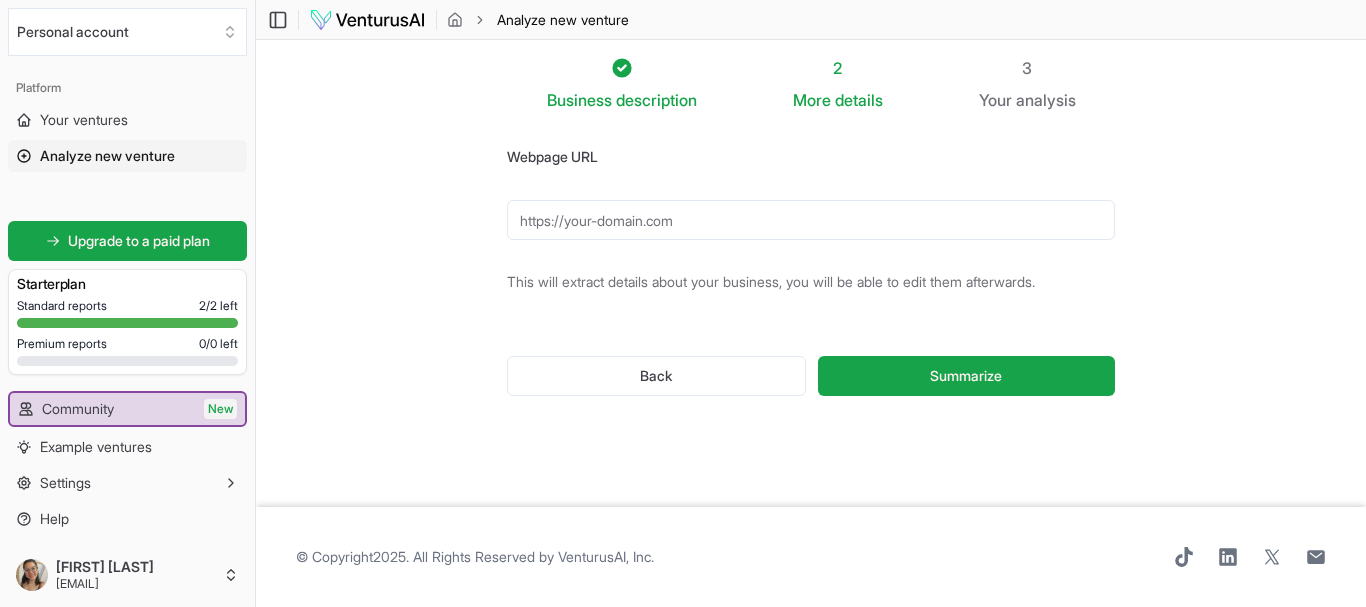click on "Webpage URL" at bounding box center (811, 220) 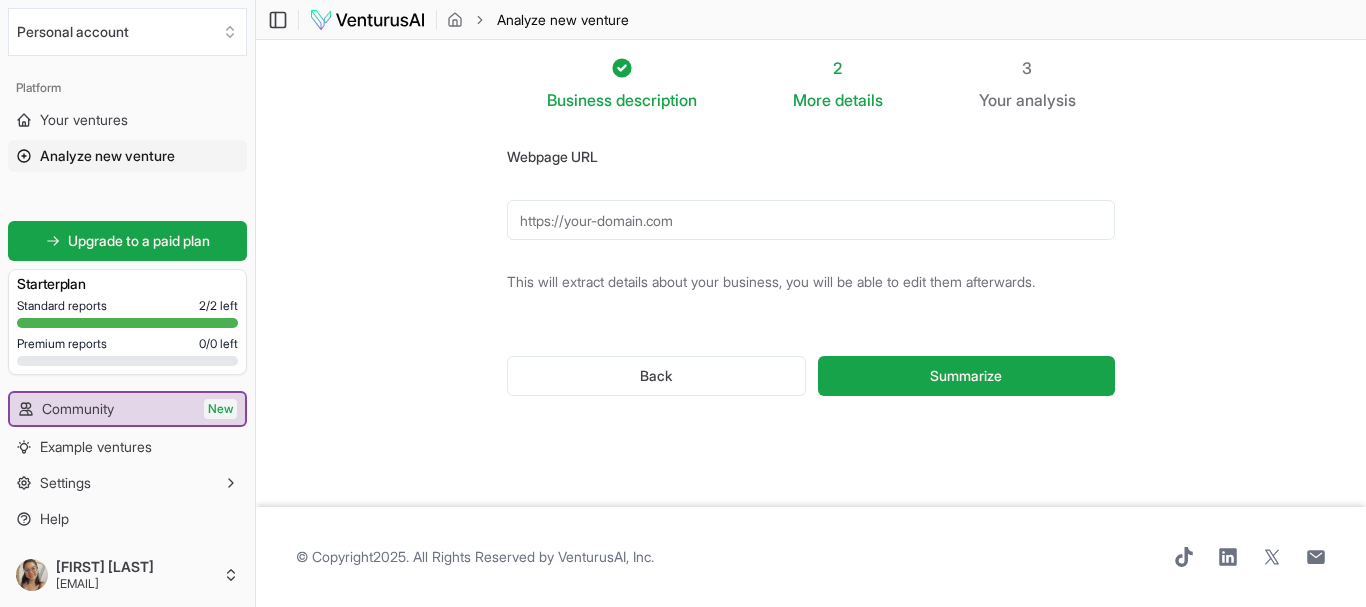 drag, startPoint x: 708, startPoint y: 225, endPoint x: 626, endPoint y: 199, distance: 86.023254 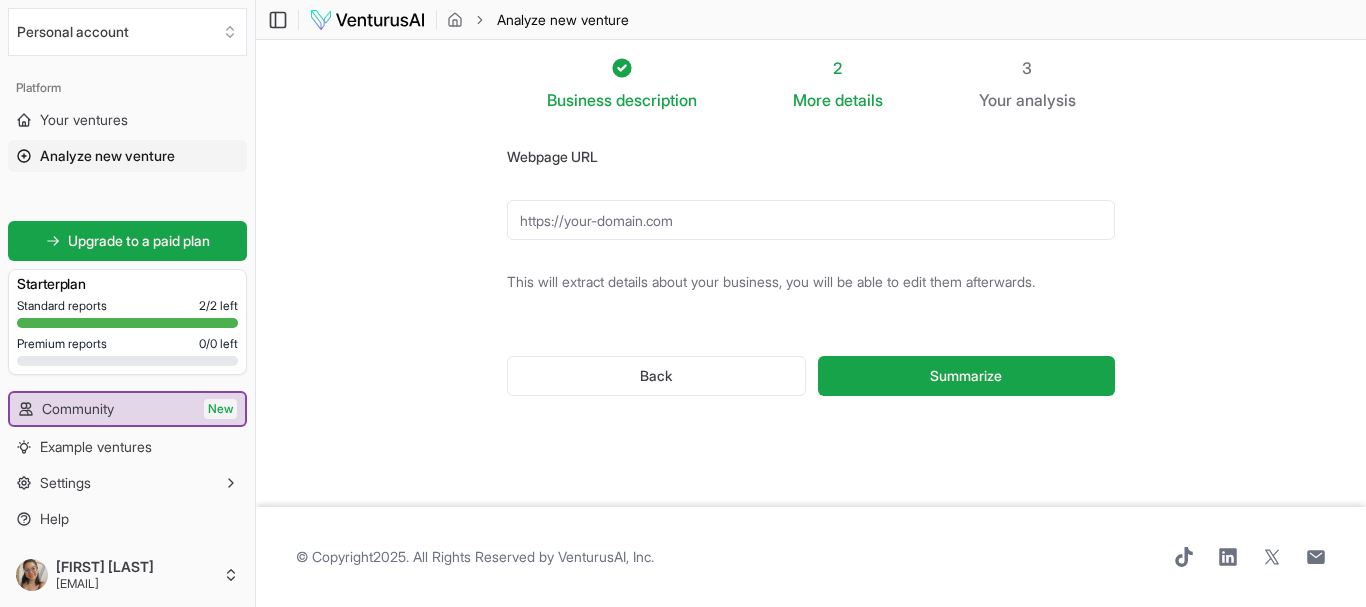 click on "Webpage URL" at bounding box center [811, 220] 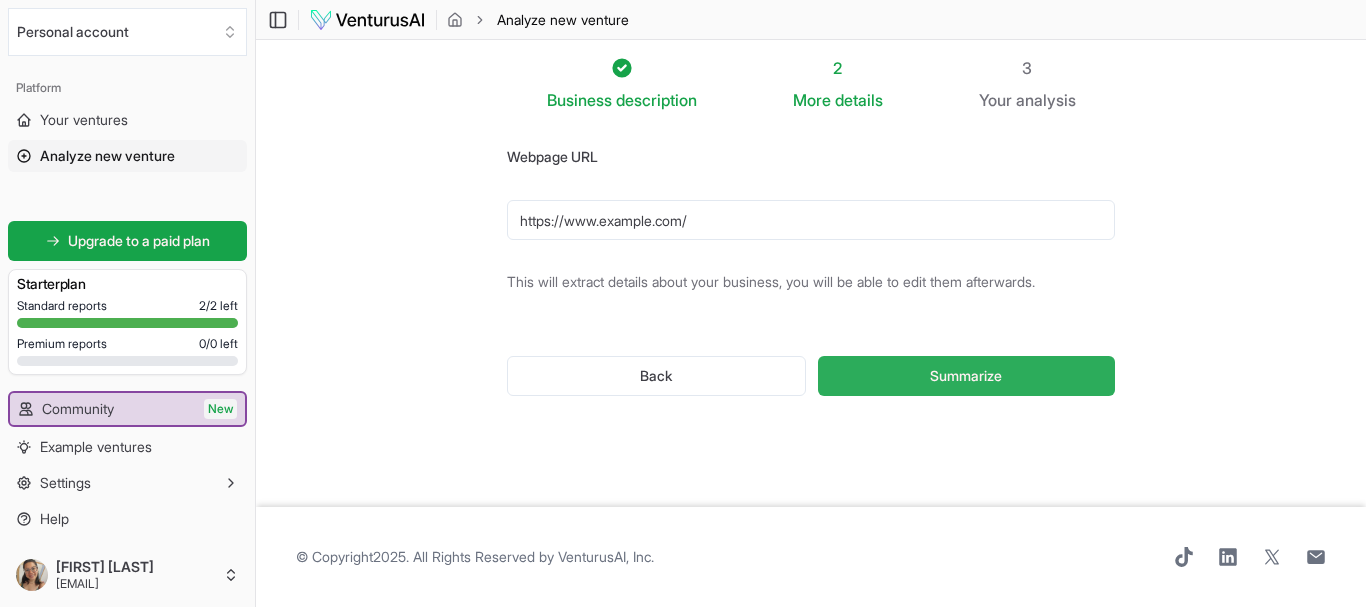 click on "Summarize" at bounding box center (966, 376) 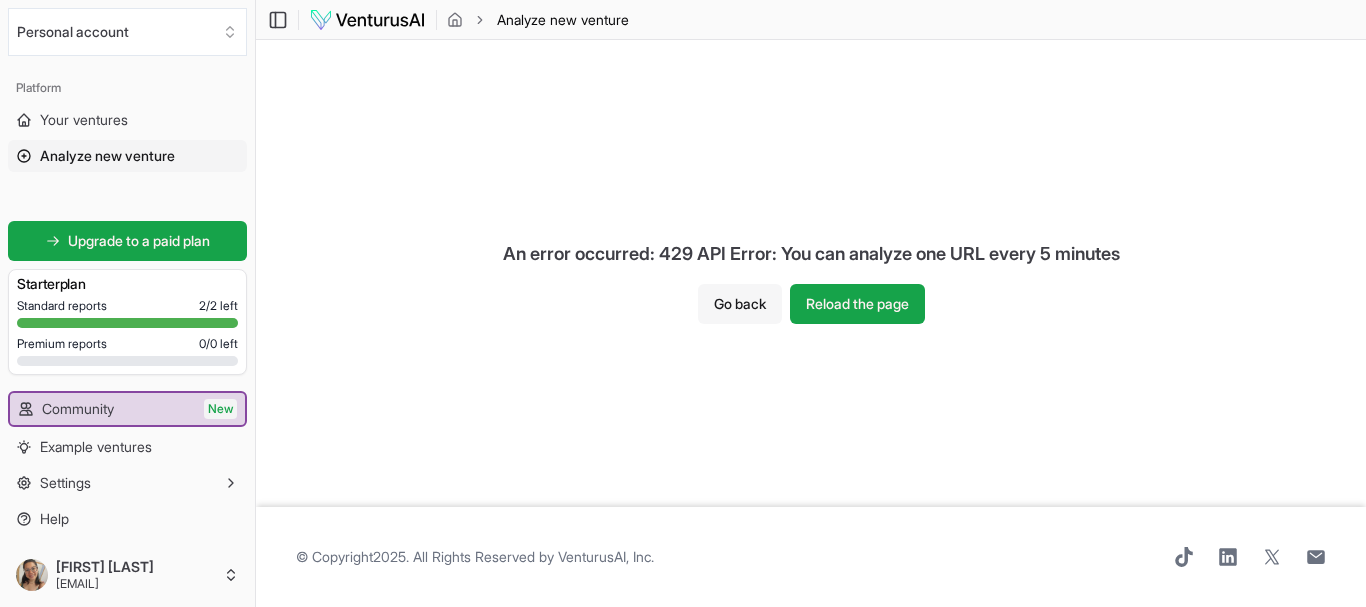 click on "Go back" at bounding box center (740, 304) 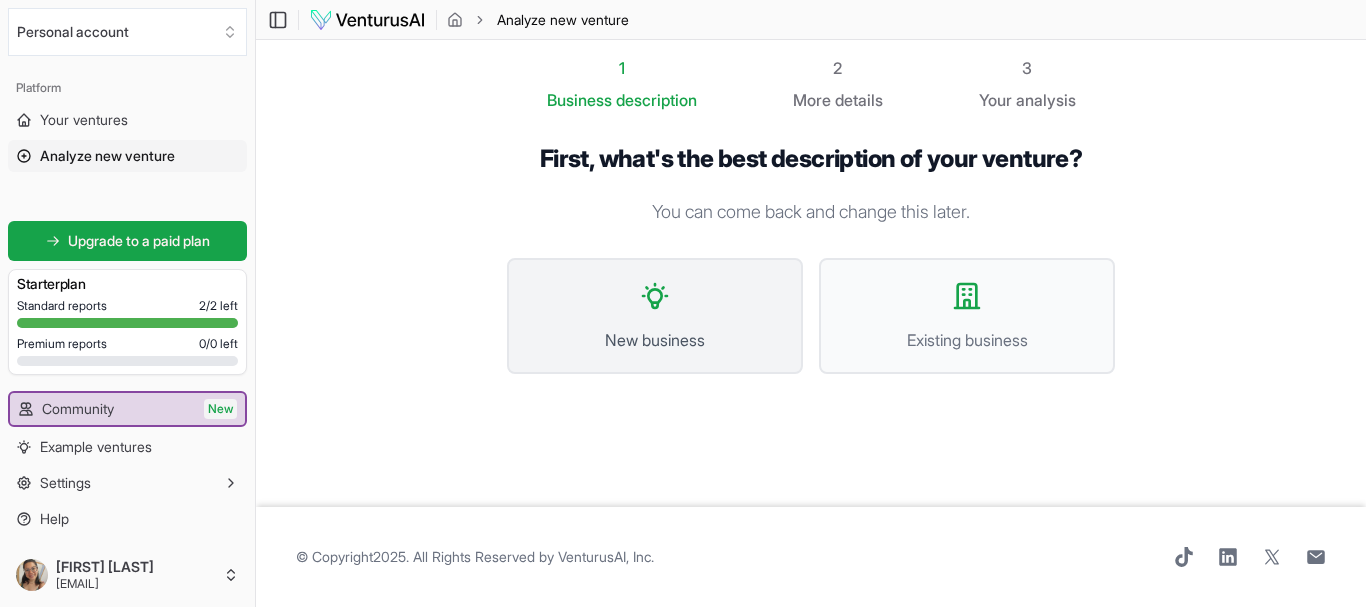 click on "New business" at bounding box center (655, 340) 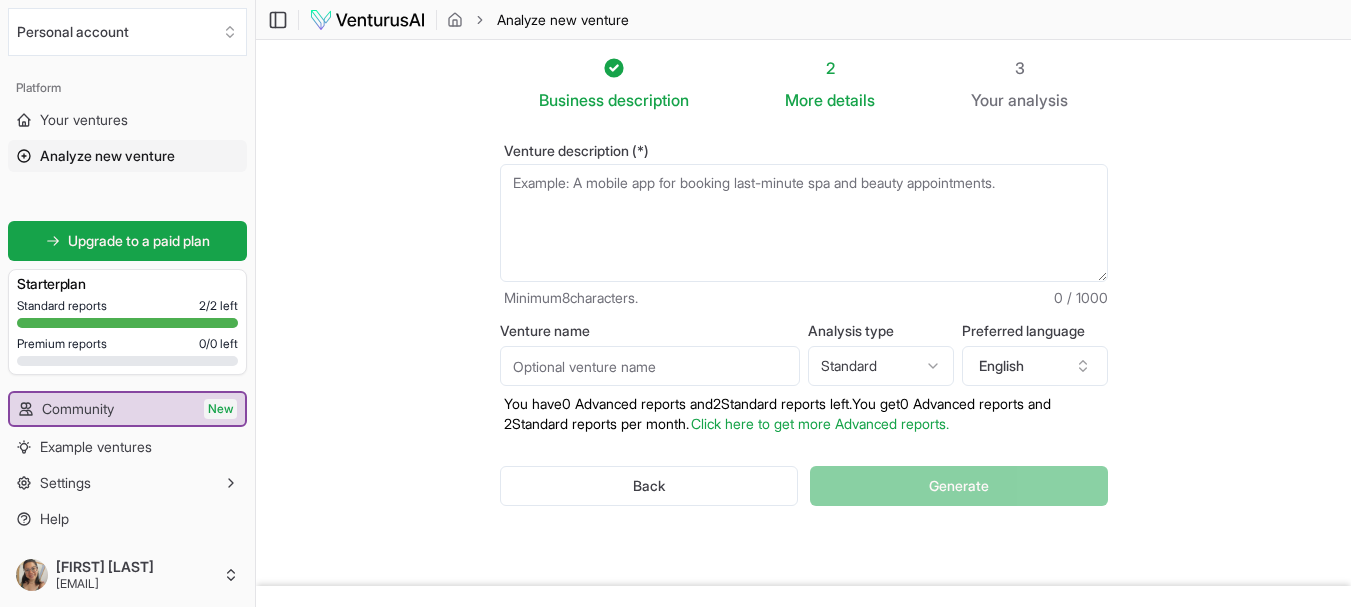 click on "Venture description (*)" at bounding box center (804, 223) 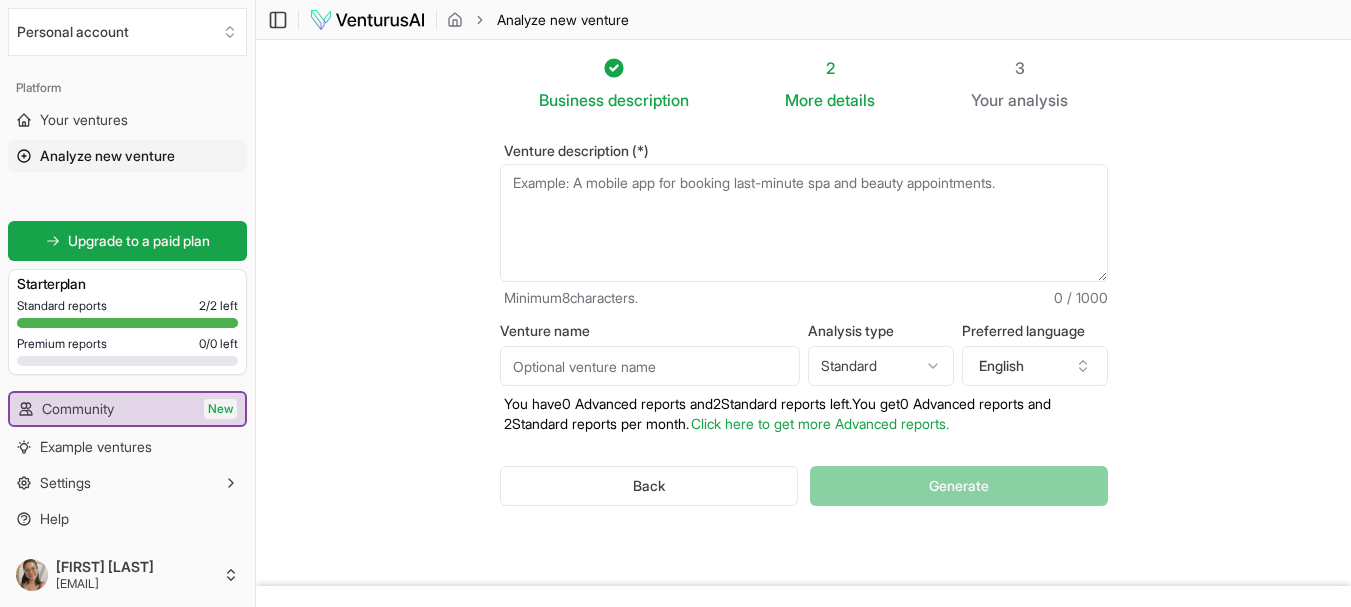 paste on "https://www.example.com/" 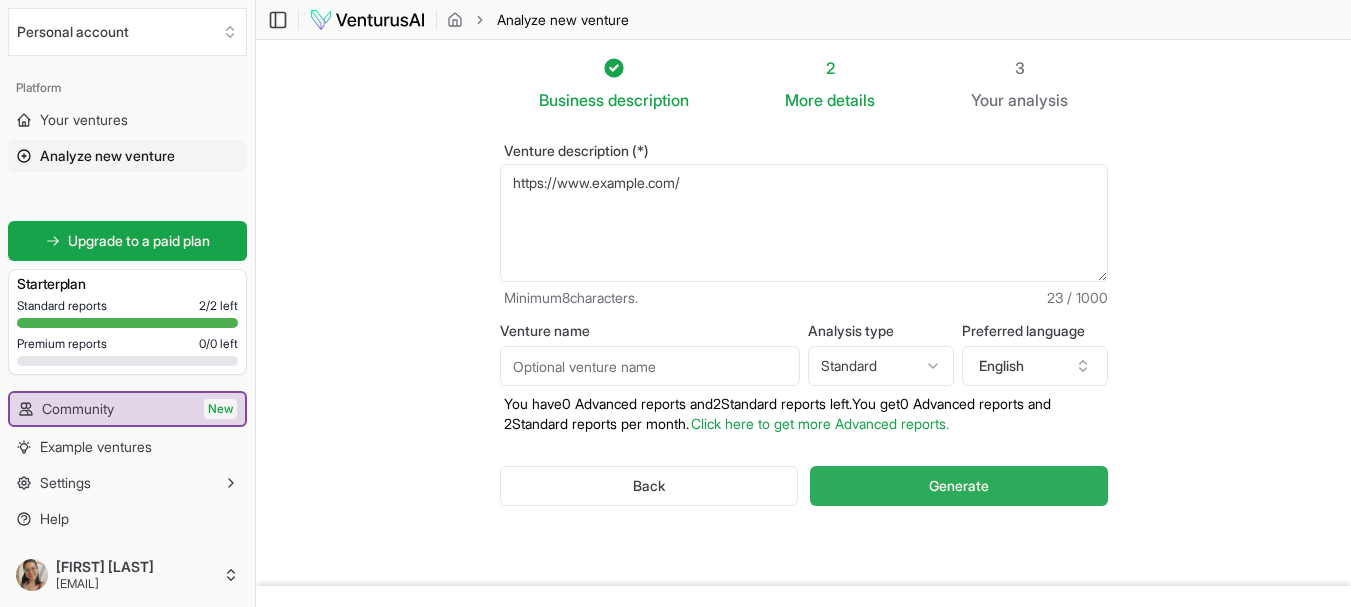 type on "https://www.example.com/" 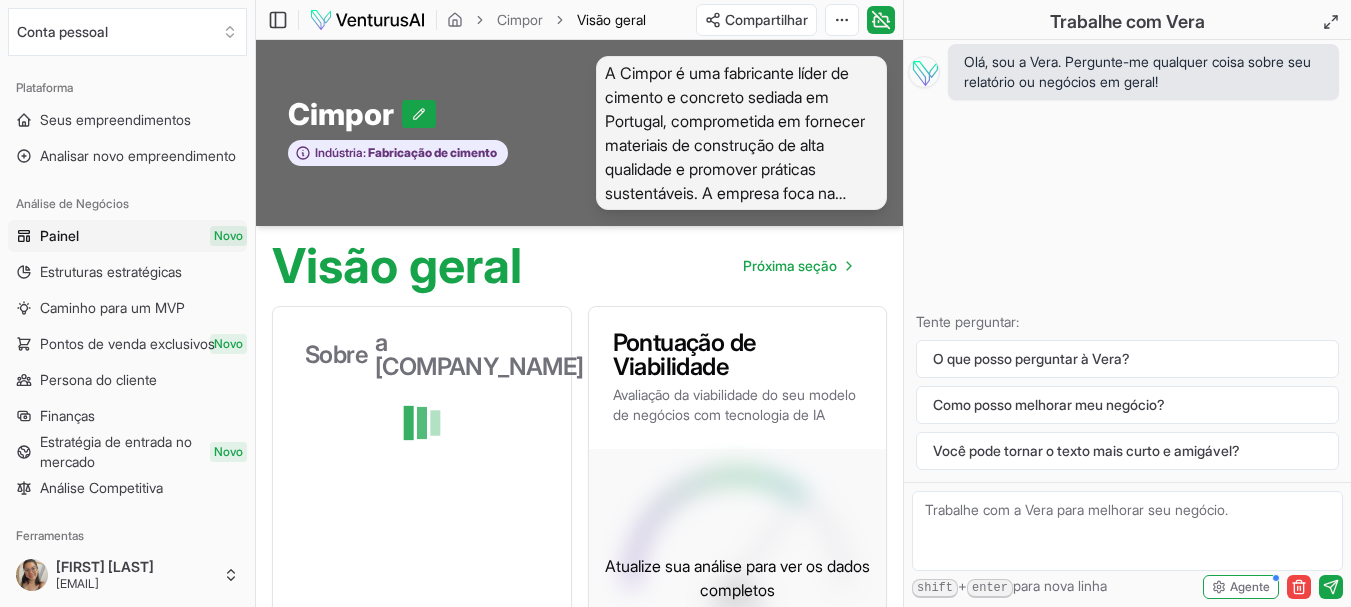 click on "Olá, sou a Vera. Pergunte-me qualquer coisa sobre seu relatório ou negócios em geral! Tente perguntar: O que posso perguntar à Vera? Como posso melhorar meu negócio? Você pode tornar o texto mais curto e amigável?" at bounding box center [1127, 261] 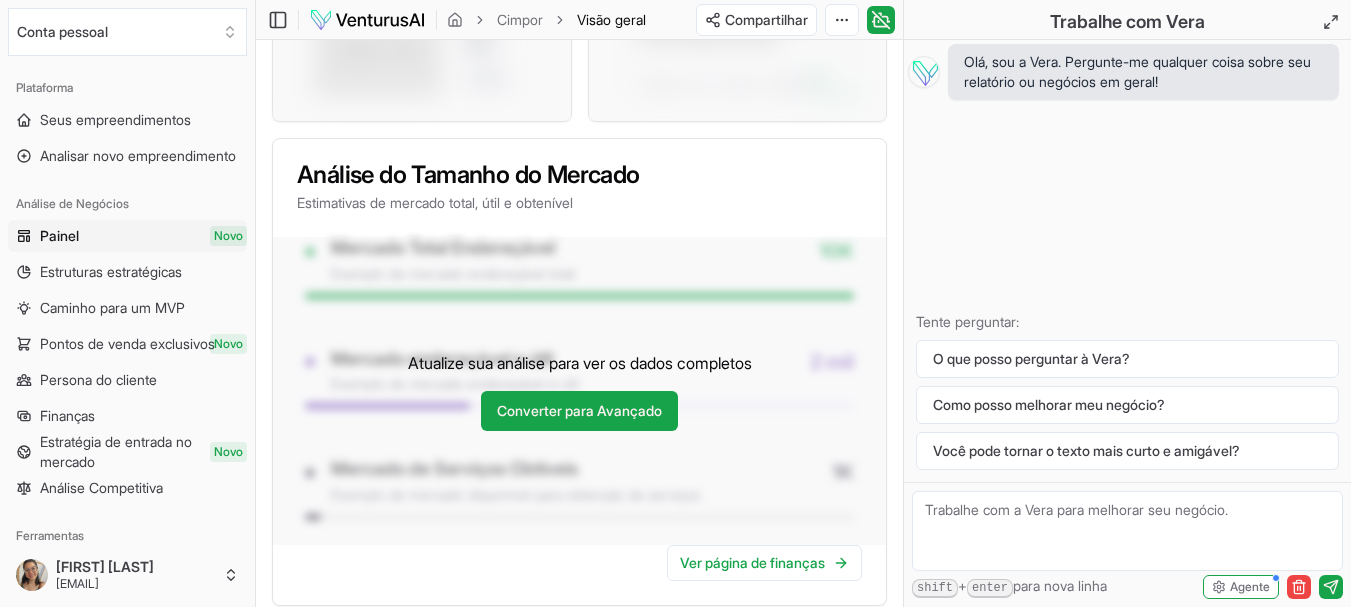 scroll, scrollTop: 1700, scrollLeft: 0, axis: vertical 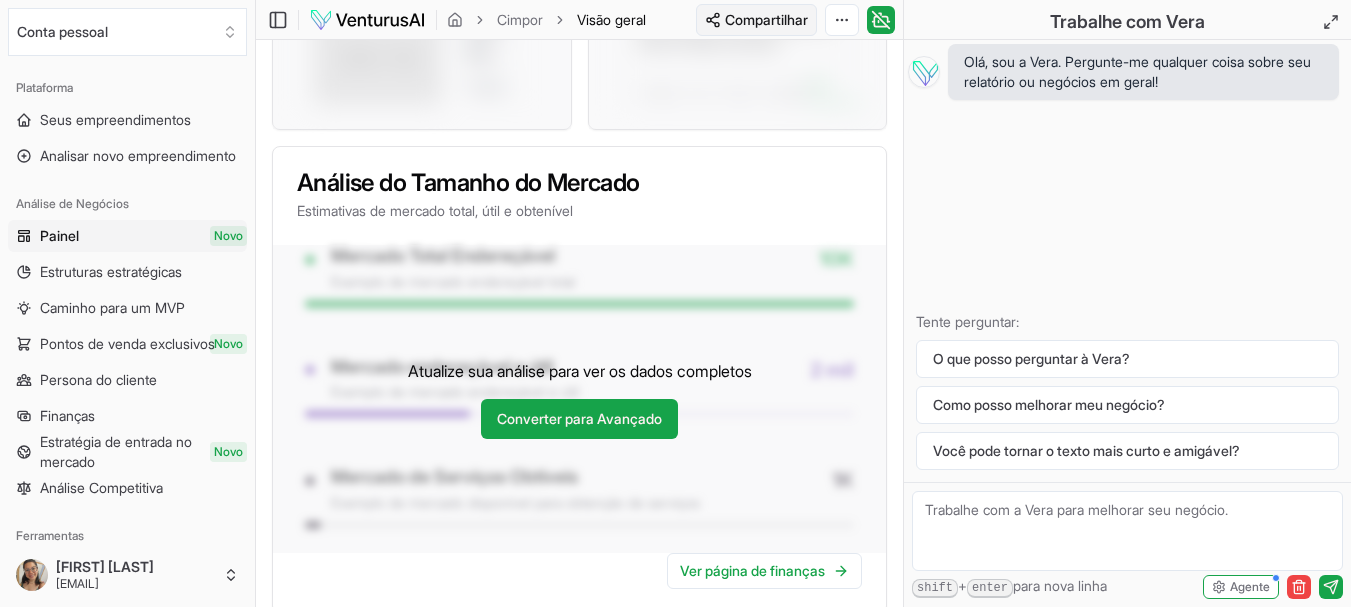 click on "Valorizamos sua privacidade Utilizamos cookies para aprimorar sua experiência de navegação, veicular anúncios ou conteúdo personalizado e analisar nosso tráfego. Ao clicar em "Aceitar todos", você concorda com o uso de cookies. Personalizar    Aceitar tudo Personalizar preferências de consentimento   Utilizamos cookies para ajudar você a navegar com eficiência e executar determinadas funções. Você encontrará informações detalhadas sobre todos os cookies em cada categoria de consentimento abaixo. Os cookies categorizados como "Necessários" são armazenados no seu navegador, pois são essenciais para permitir as funcionalidades básicas do site. ...  Mostrar mais Necessário Sempre ativo Os cookies necessários são essenciais para habilitar os recursos básicos deste site, como fornecer login seguro ou ajustar suas preferências de consentimento. Esses cookies não armazenam nenhum dado de identificação pessoal. Biscoito cookieyes-consent Duração 1 ano Descrição Biscoito __cf_bm 1 hora" at bounding box center (675, -1397) 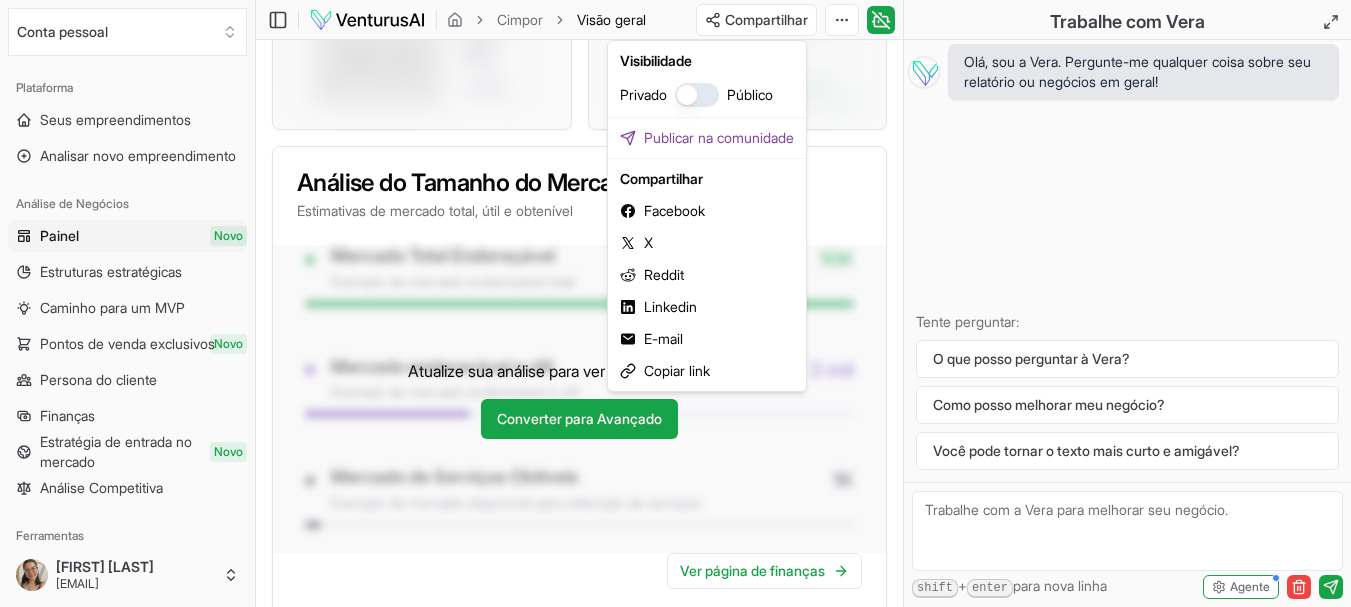 click on "Valorizamos sua privacidade Utilizamos cookies para aprimorar sua experiência de navegação, veicular anúncios ou conteúdo personalizado e analisar nosso tráfego. Ao clicar em "Aceitar todos", você concorda com o uso de cookies. Personalizar    Aceitar tudo Personalizar preferências de consentimento   Utilizamos cookies para ajudar você a navegar com eficiência e executar determinadas funções. Você encontrará informações detalhadas sobre todos os cookies em cada categoria de consentimento abaixo. Os cookies categorizados como "Necessários" são armazenados no seu navegador, pois são essenciais para permitir as funcionalidades básicas do site. ...  Mostrar mais Necessário Sempre ativo Os cookies necessários são essenciais para habilitar os recursos básicos deste site, como fornecer login seguro ou ajustar suas preferências de consentimento. Esses cookies não armazenam nenhum dado de identificação pessoal. Biscoito cookieyes-consent Duração 1 ano Descrição Biscoito __cf_bm 1 hora" at bounding box center [675, -1397] 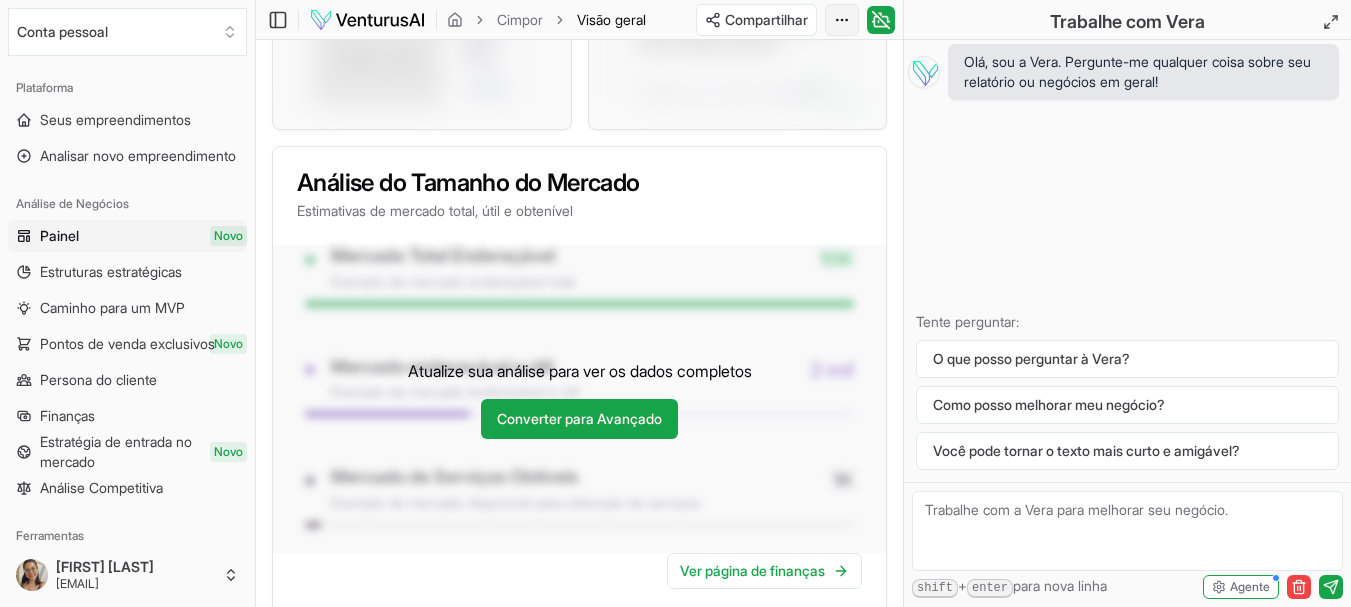 click on "Valorizamos sua privacidade Utilizamos cookies para aprimorar sua experiência de navegação, veicular anúncios ou conteúdo personalizado e analisar nosso tráfego. Ao clicar em "Aceitar todos", você concorda com o uso de cookies. Personalizar    Aceitar tudo Personalizar preferências de consentimento   Utilizamos cookies para ajudar você a navegar com eficiência e executar determinadas funções. Você encontrará informações detalhadas sobre todos os cookies em cada categoria de consentimento abaixo. Os cookies categorizados como "Necessários" são armazenados no seu navegador, pois são essenciais para permitir as funcionalidades básicas do site. ...  Mostrar mais Necessário Sempre ativo Os cookies necessários são essenciais para habilitar os recursos básicos deste site, como fornecer login seguro ou ajustar suas preferências de consentimento. Esses cookies não armazenam nenhum dado de identificação pessoal. Biscoito cookieyes-consent Duração 1 ano Descrição Biscoito __cf_bm 1 hora" at bounding box center (675, -1397) 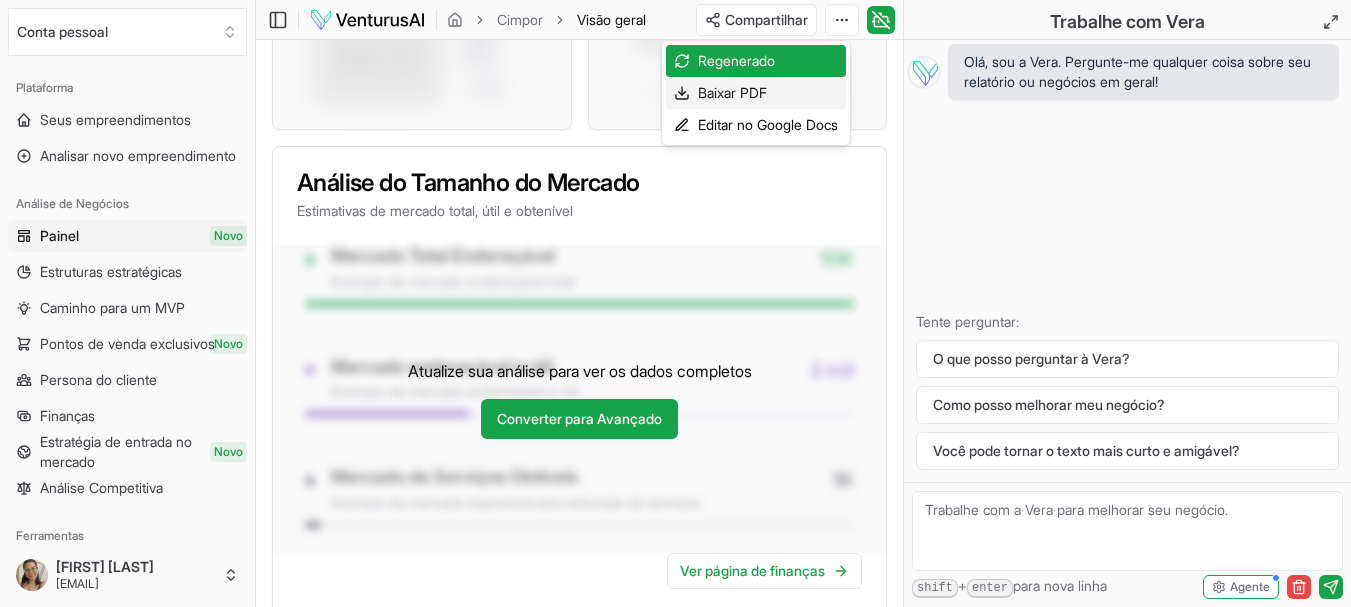 click on "Baixar PDF" at bounding box center [732, 92] 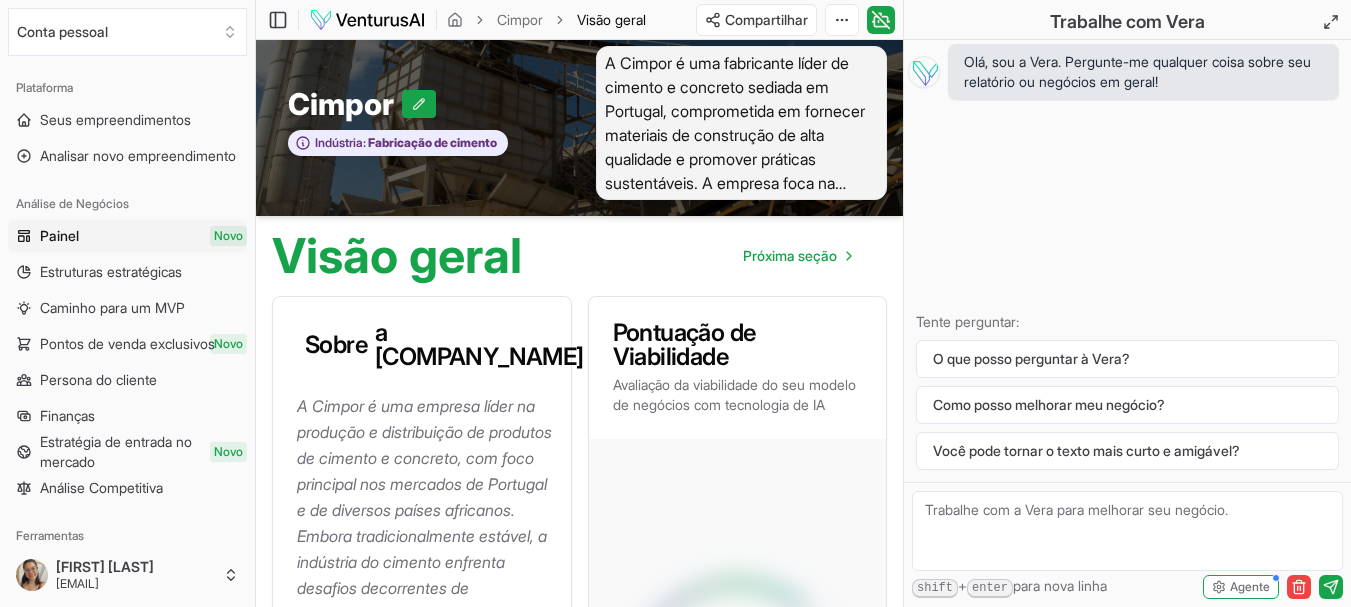 scroll, scrollTop: 0, scrollLeft: 0, axis: both 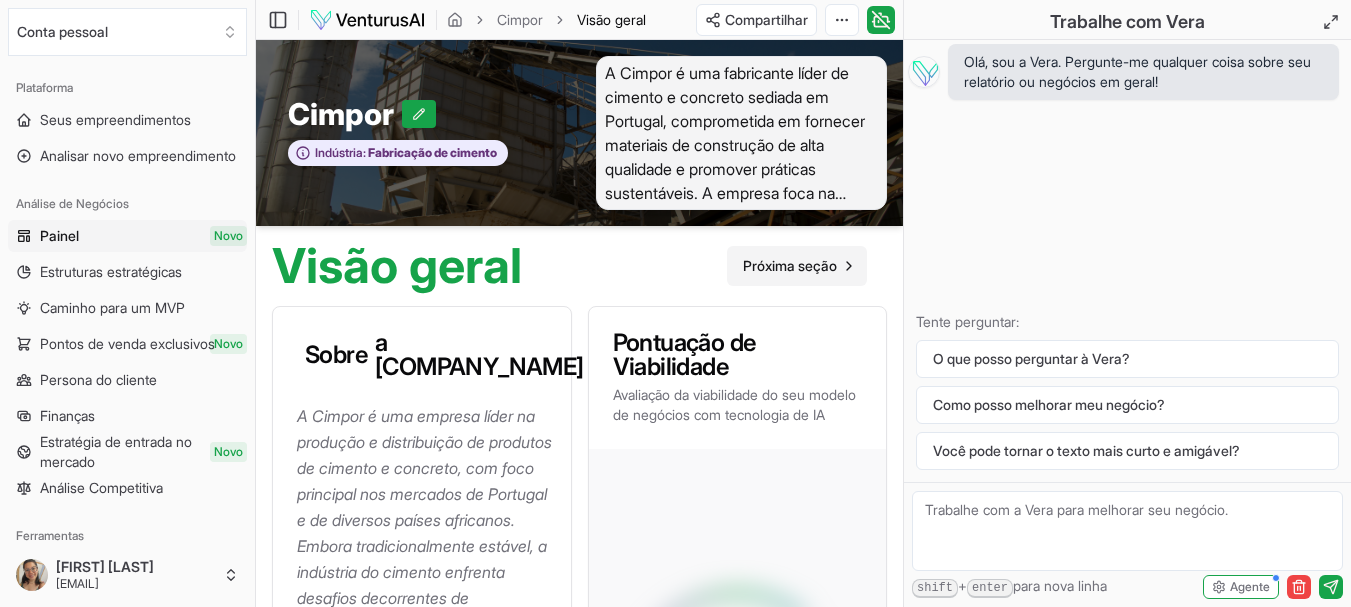 click on "Próxima seção" at bounding box center [790, 265] 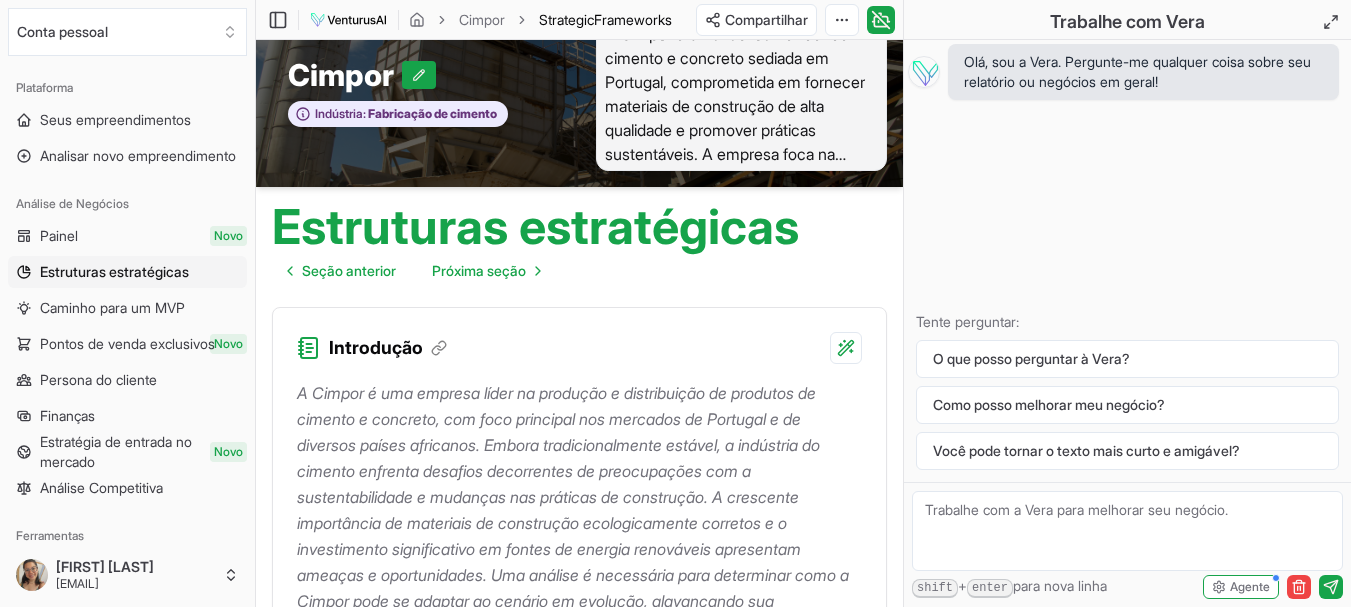 scroll, scrollTop: 0, scrollLeft: 0, axis: both 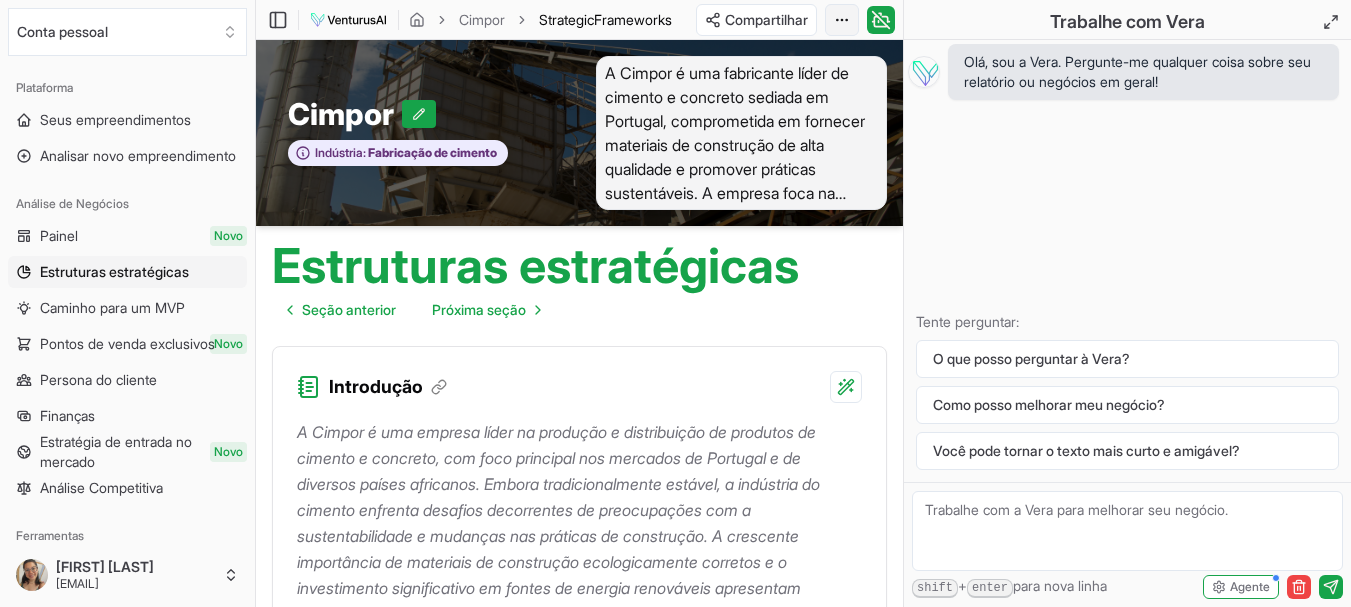click on "Valorizamos sua privacidade Utilizamos cookies para aprimorar sua experiência de navegação, veicular anúncios ou conteúdo personalizado e analisar nosso tráfego. Ao clicar em "Aceitar todos", você concorda com o uso de cookies. Personalizar    Aceitar tudo Personalizar preferências de consentimento   Utilizamos cookies para ajudar você a navegar com eficiência e executar determinadas funções. Você encontrará informações detalhadas sobre todos os cookies em cada categoria de consentimento abaixo. Os cookies categorizados como "Necessários" são armazenados no seu navegador, pois são essenciais para permitir as funcionalidades básicas do site. ...  Mostrar mais Necessário Sempre ativo Os cookies necessários são essenciais para habilitar os recursos básicos deste site, como fornecer login seguro ou ajustar suas preferências de consentimento. Esses cookies não armazenam nenhum dado de identificação pessoal. Biscoito cookieyes-consent Duração 1 ano Descrição Biscoito __cf_bm 1 hora" at bounding box center [675, 303] 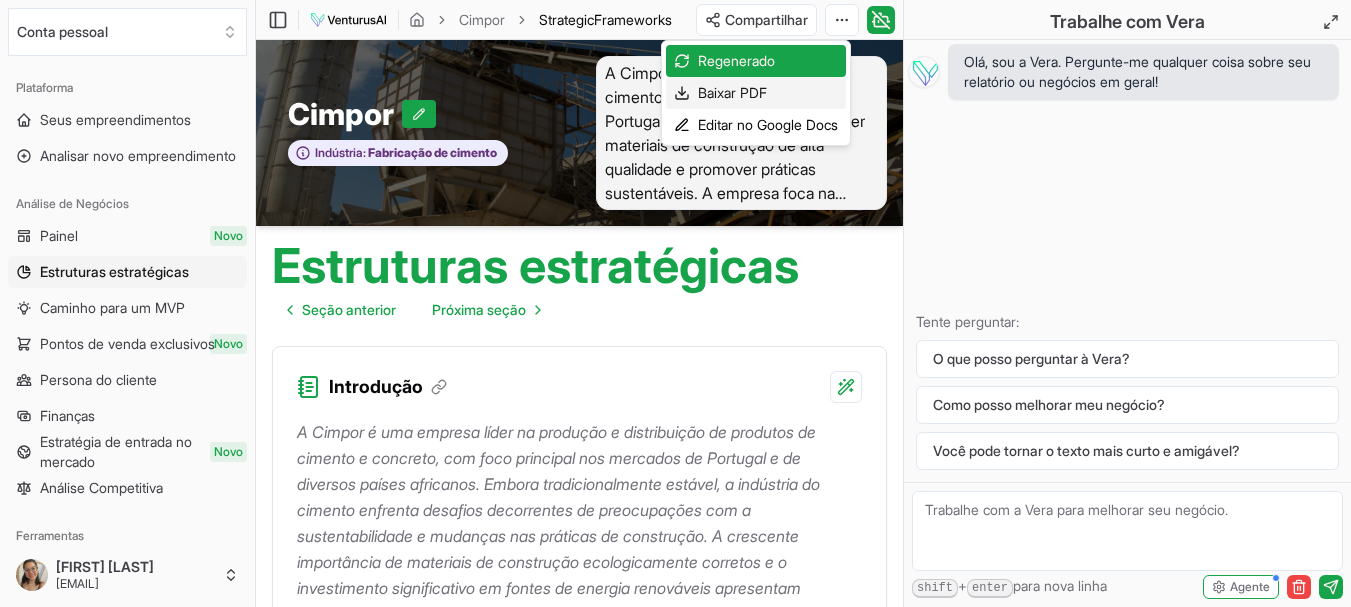 click on "Baixar PDF" at bounding box center (732, 92) 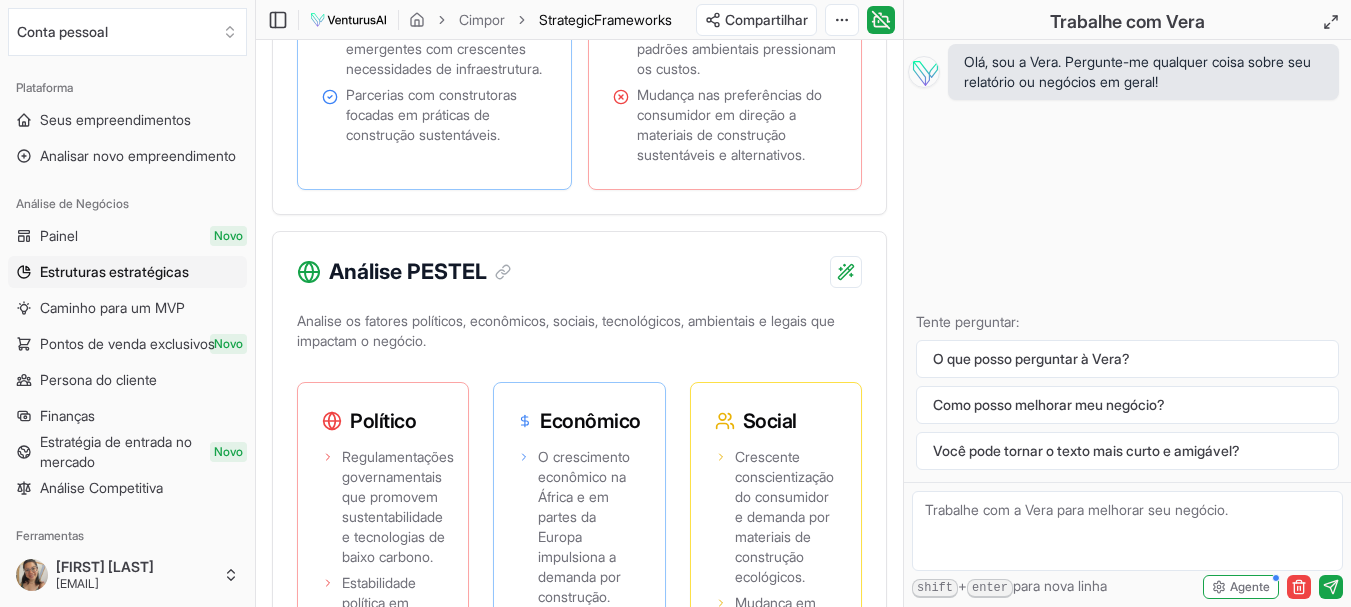 scroll, scrollTop: 2400, scrollLeft: 0, axis: vertical 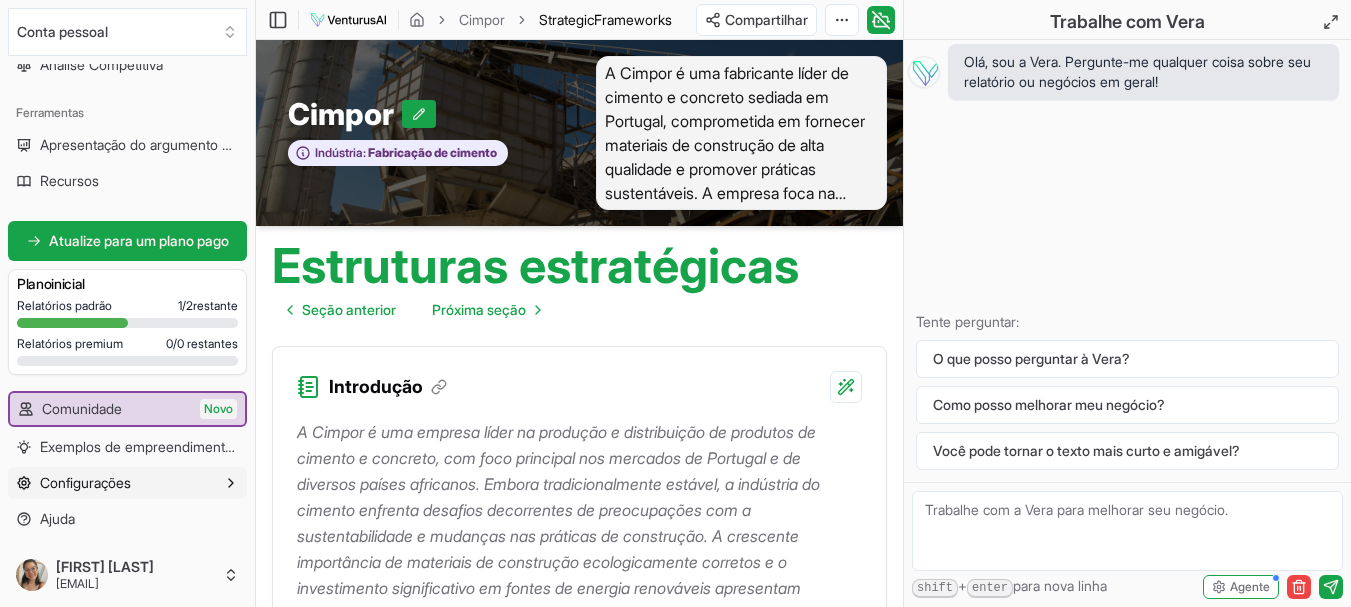 click on "Configurações" at bounding box center [85, 482] 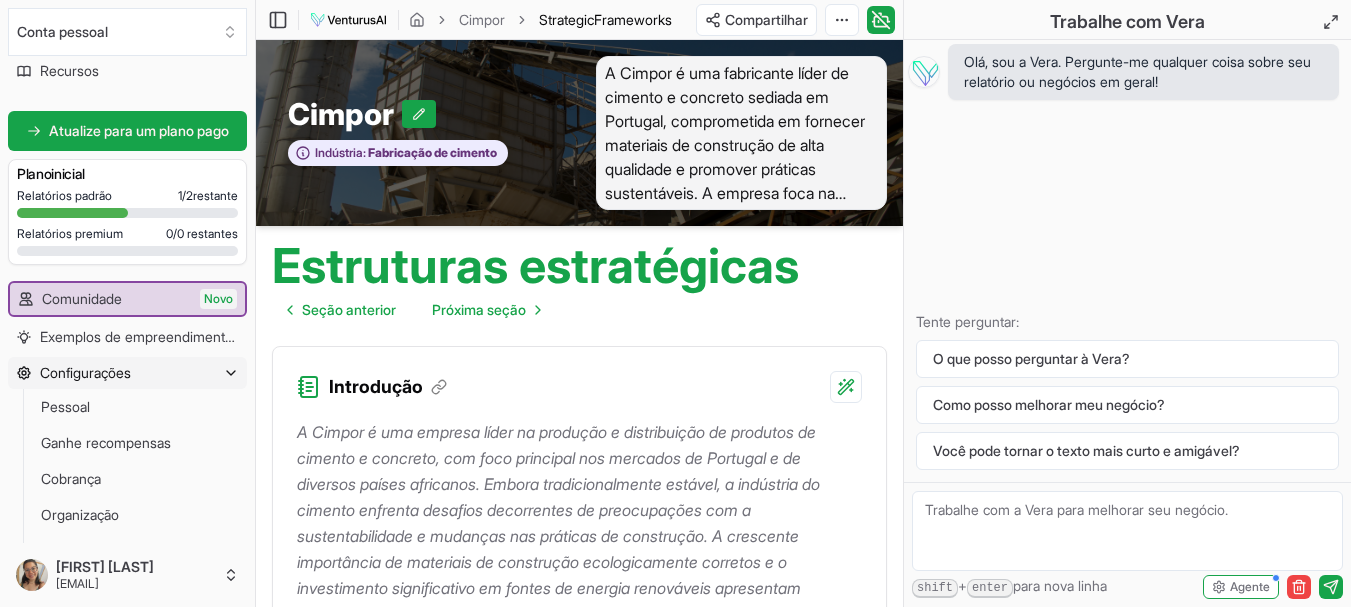 scroll, scrollTop: 603, scrollLeft: 0, axis: vertical 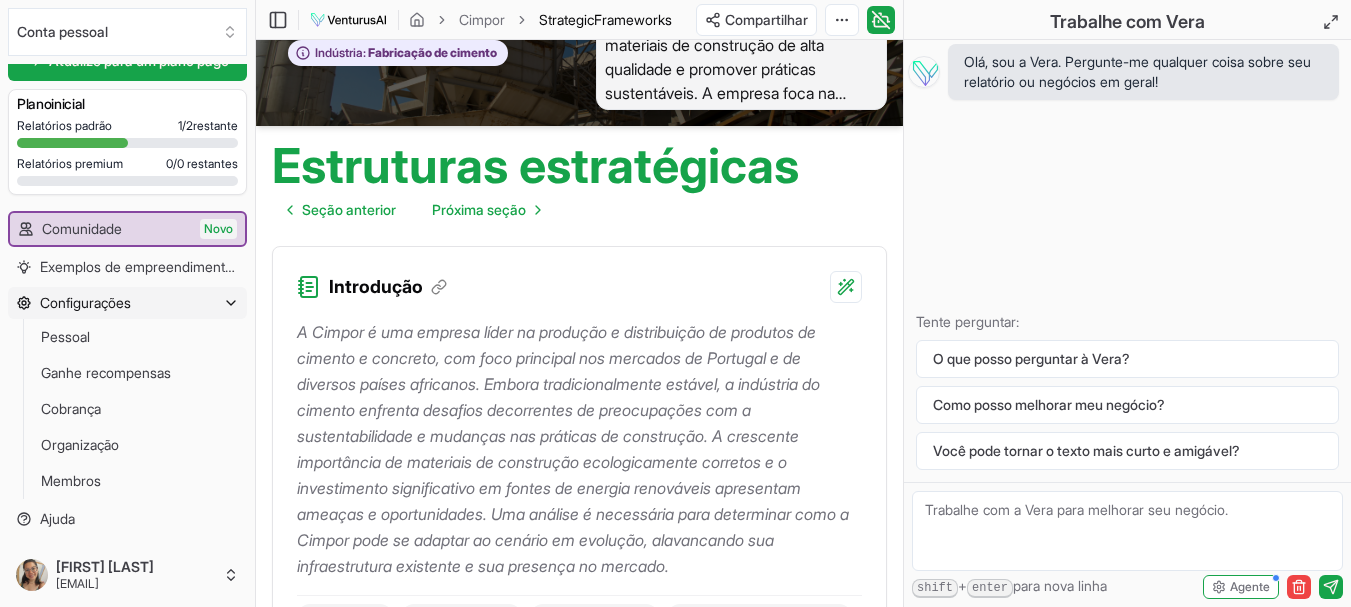 click on "Configurações" at bounding box center [127, 303] 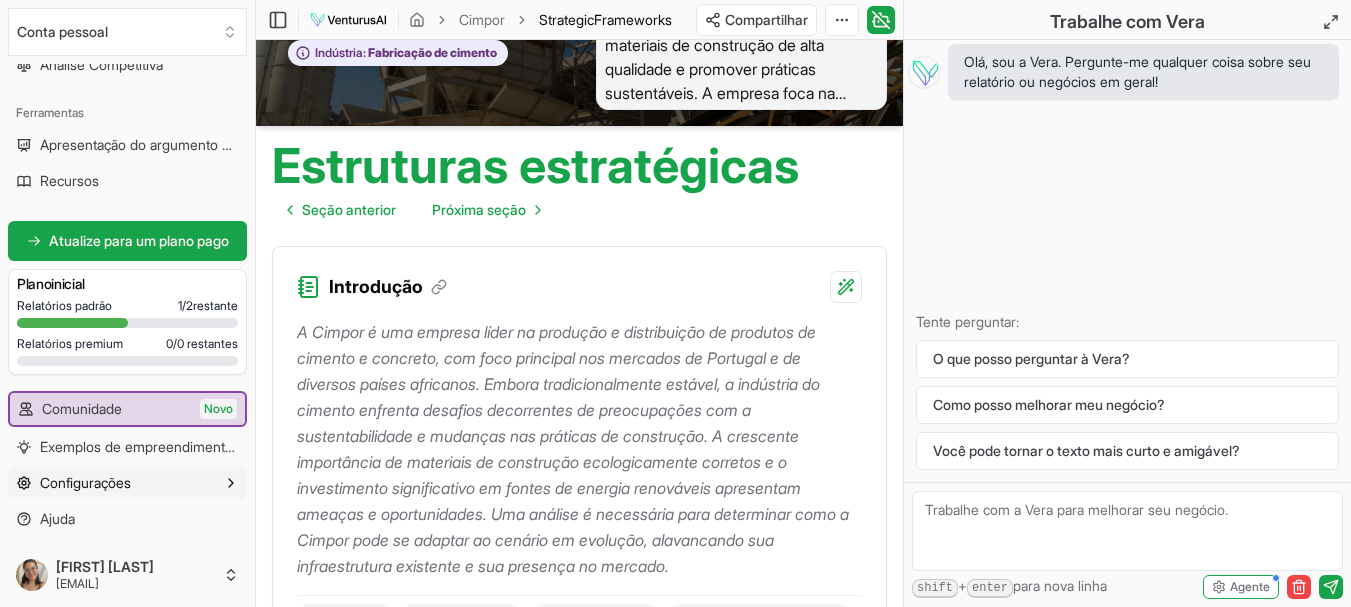 scroll, scrollTop: 423, scrollLeft: 0, axis: vertical 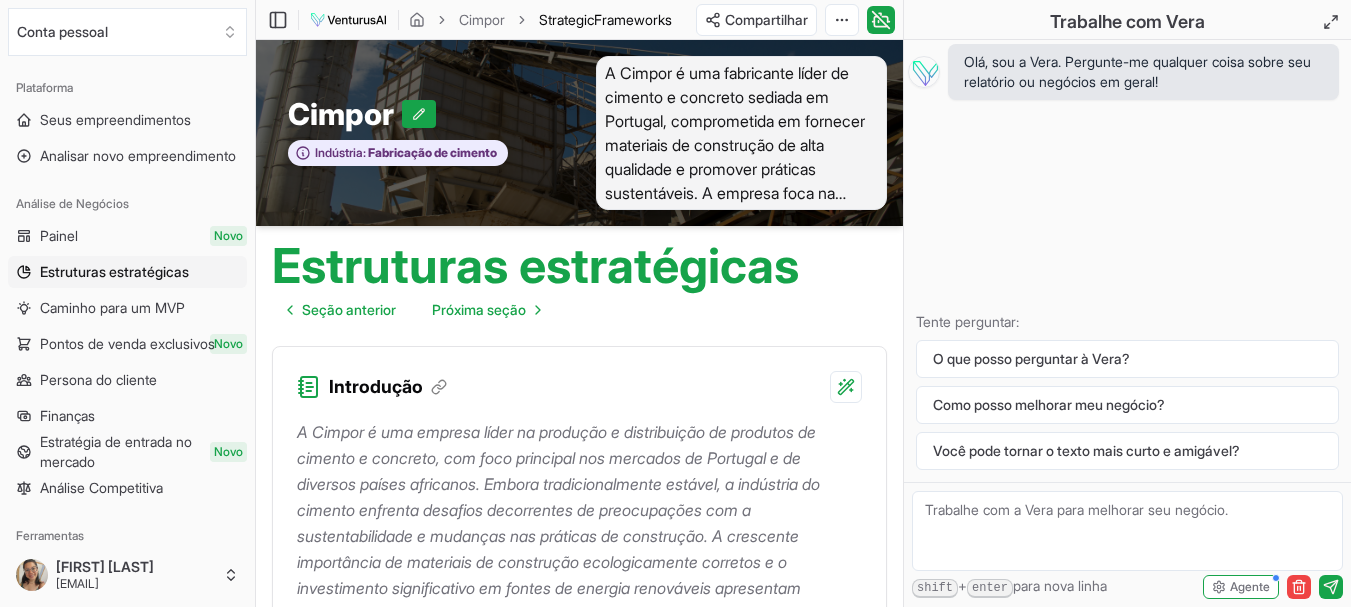 click at bounding box center [348, 20] 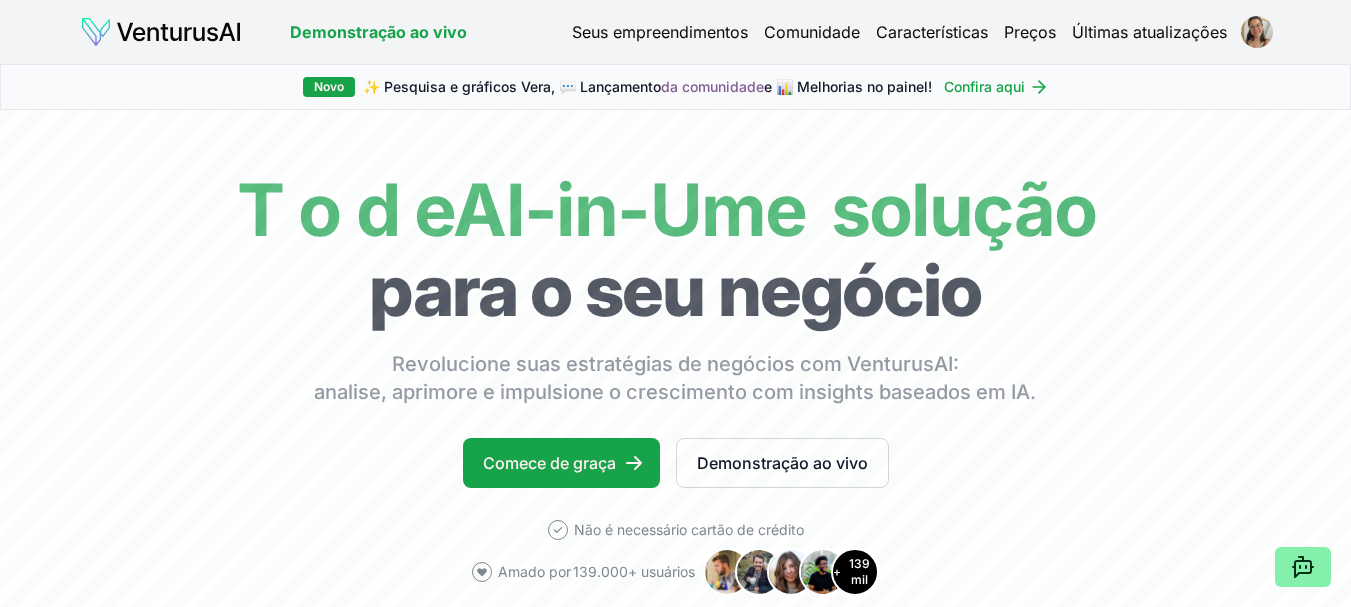 click on "Seus empreendimentos" at bounding box center [660, 32] 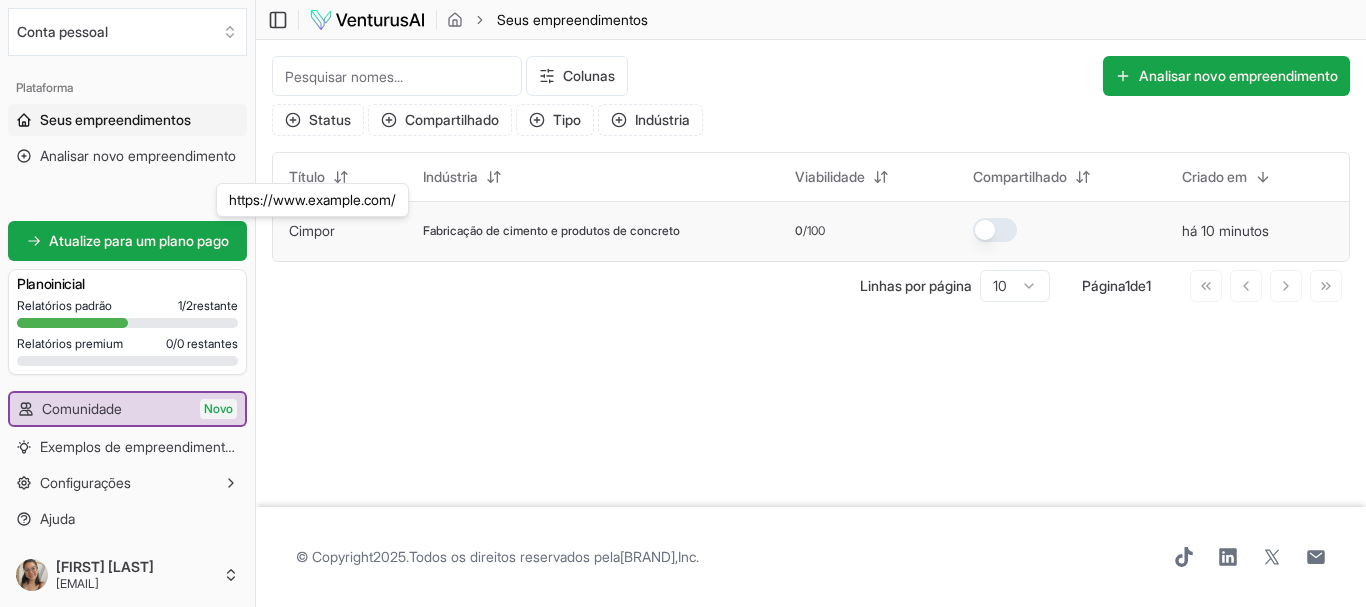 click on "Cimpor" at bounding box center [312, 230] 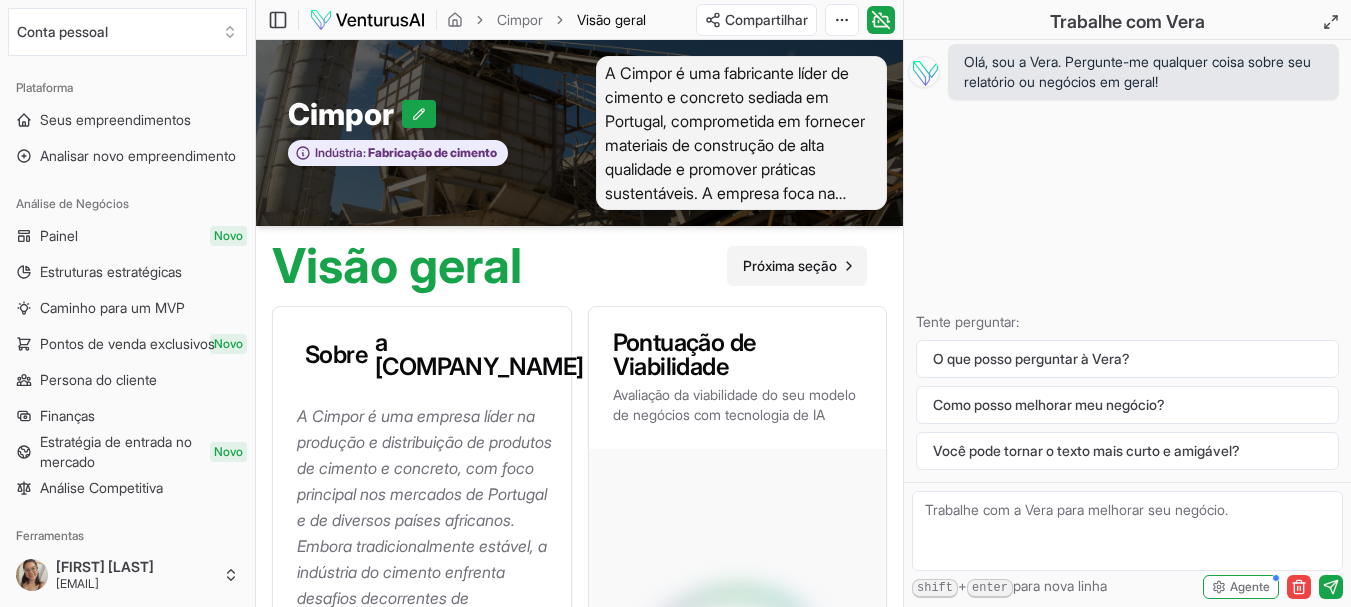 click on "Próxima seção" at bounding box center [790, 265] 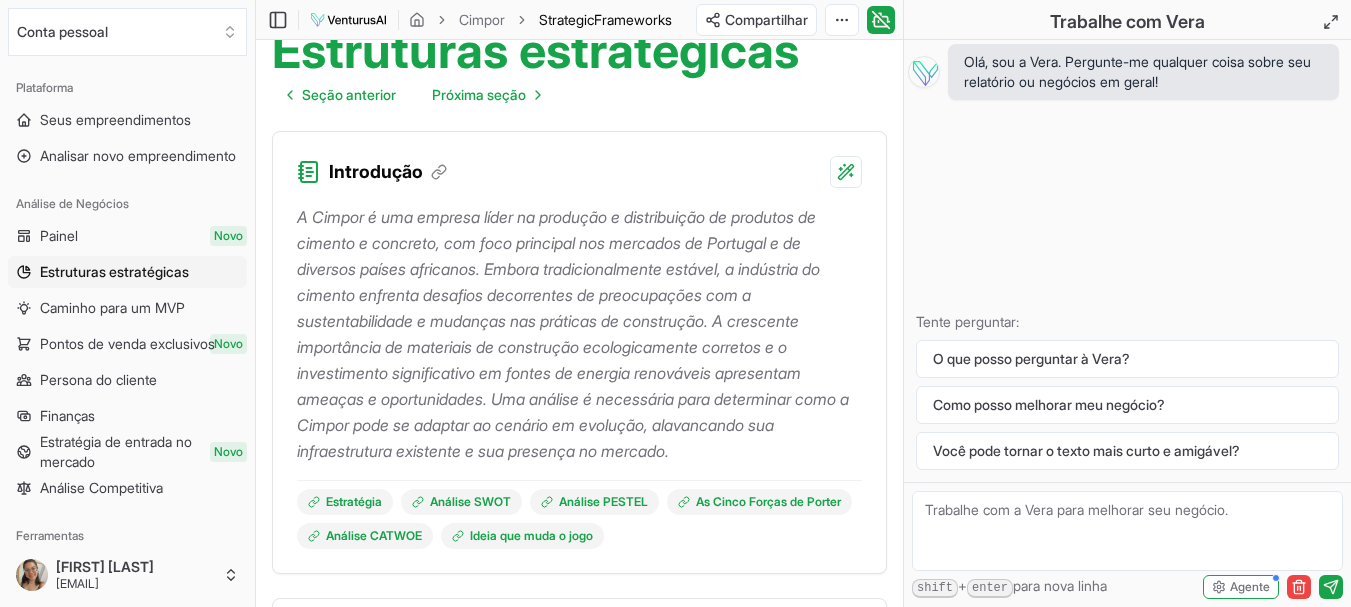 scroll, scrollTop: 100, scrollLeft: 0, axis: vertical 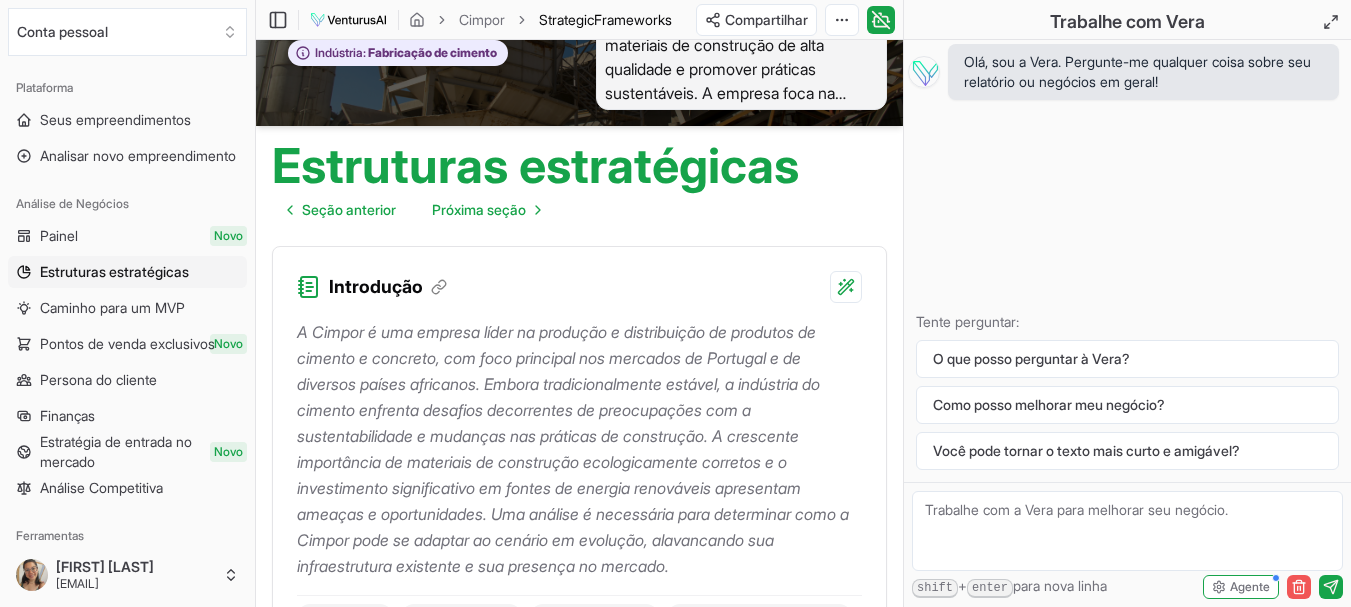 click 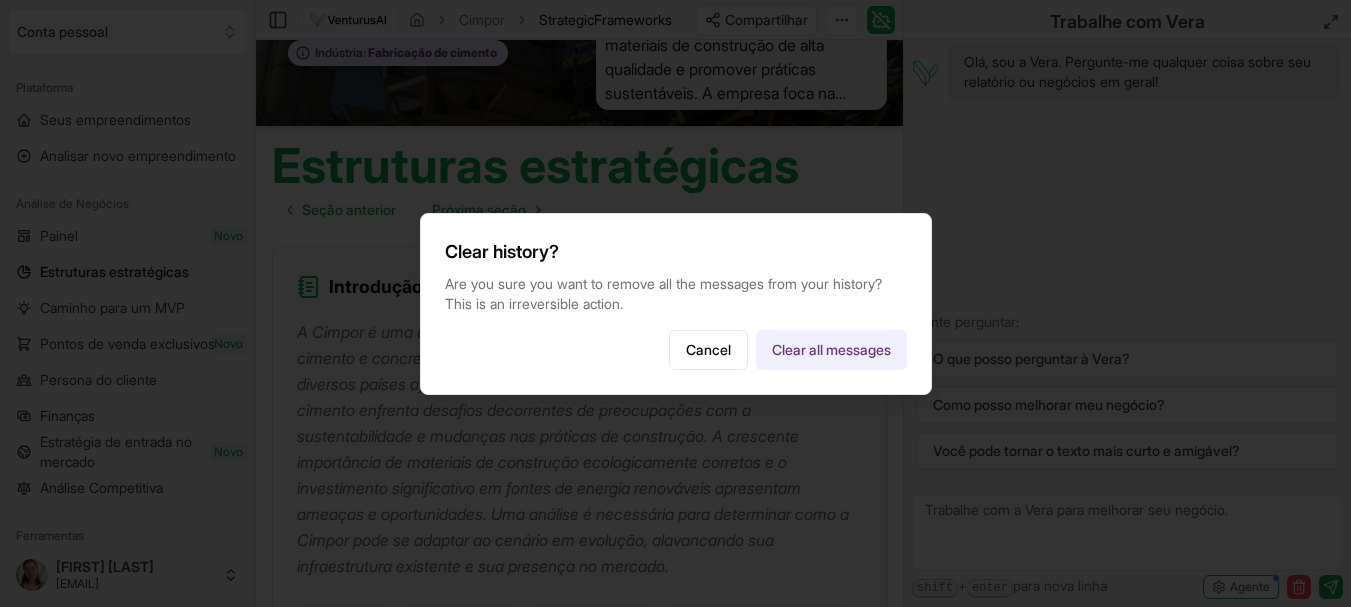 click on "Clear all messages" at bounding box center [831, 350] 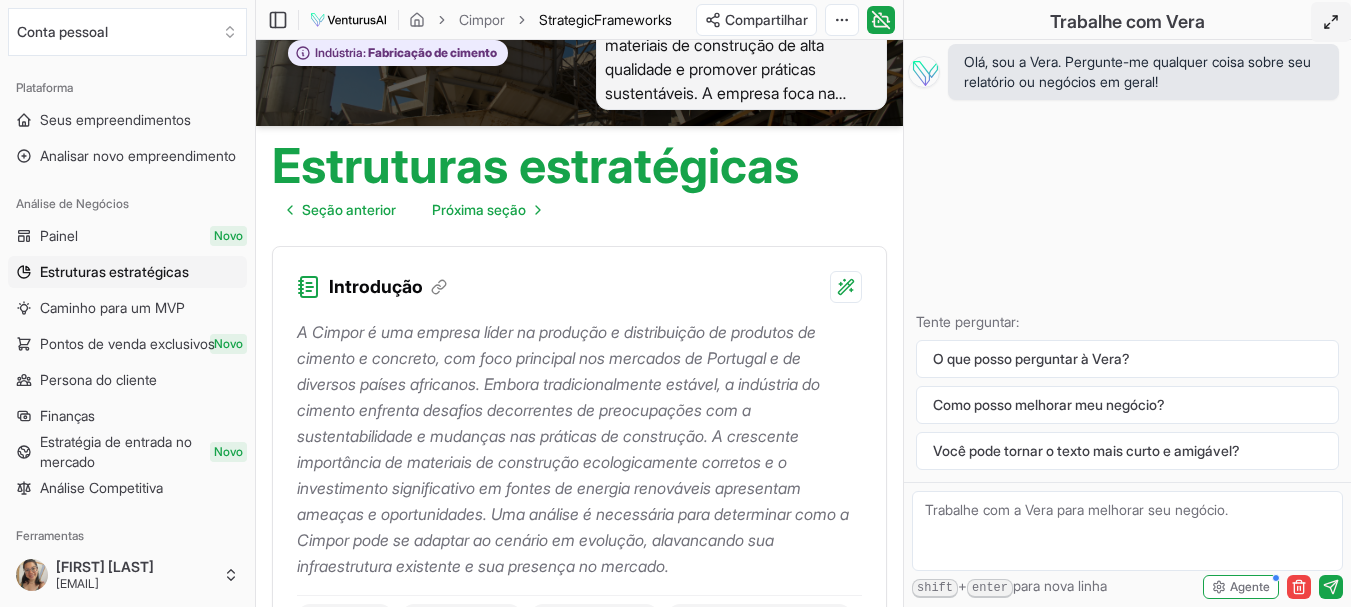click 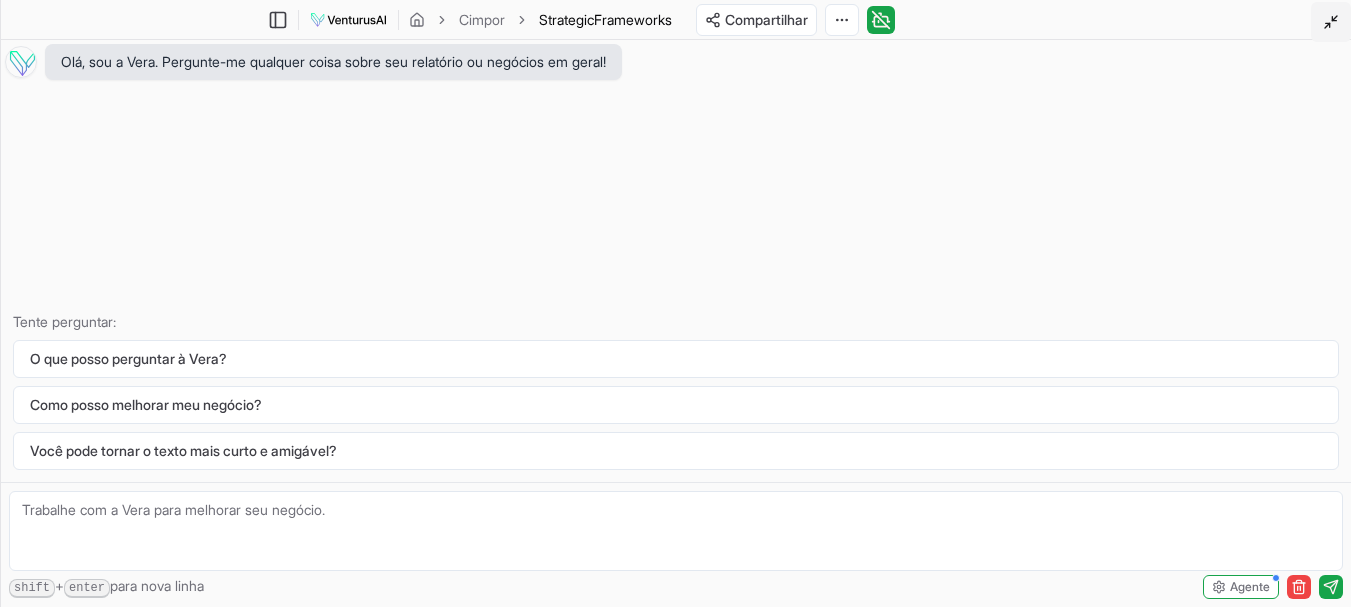 click 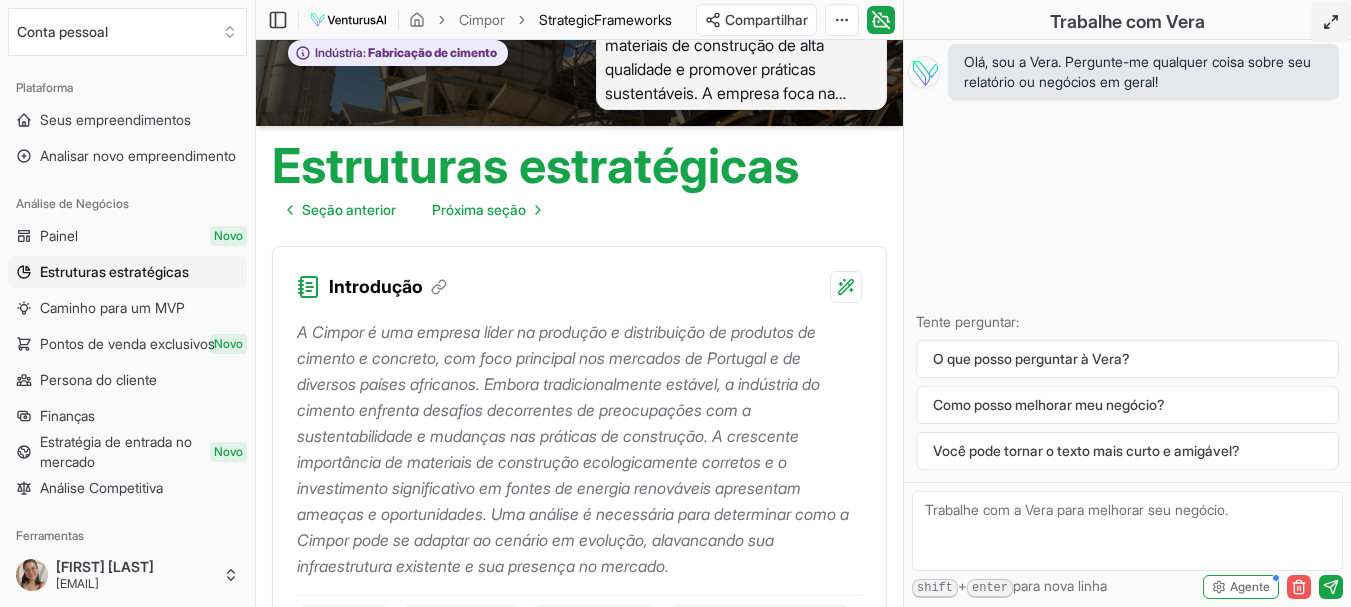 click 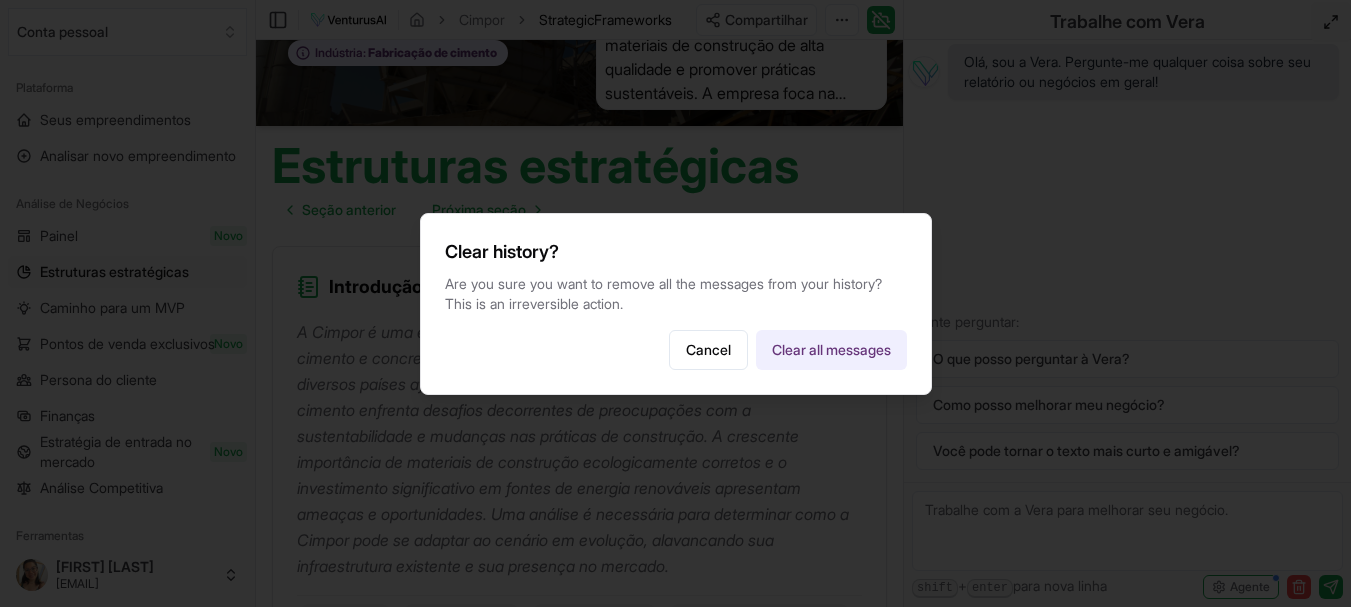 click on "Clear all messages" at bounding box center (831, 350) 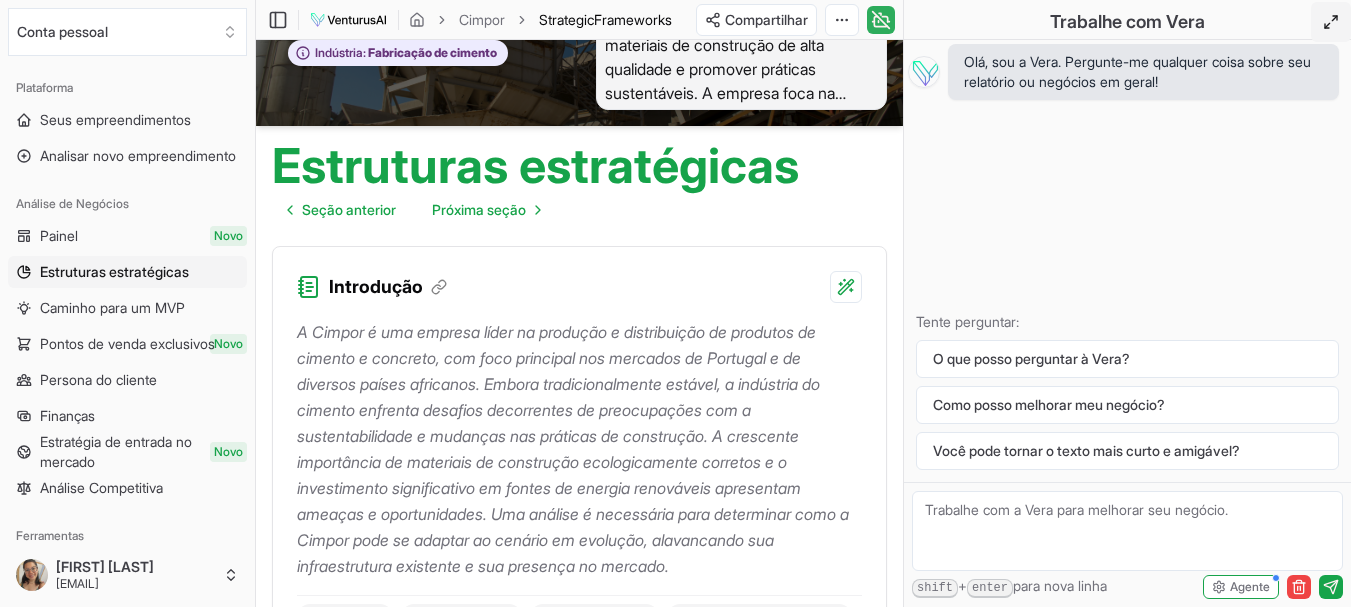 click 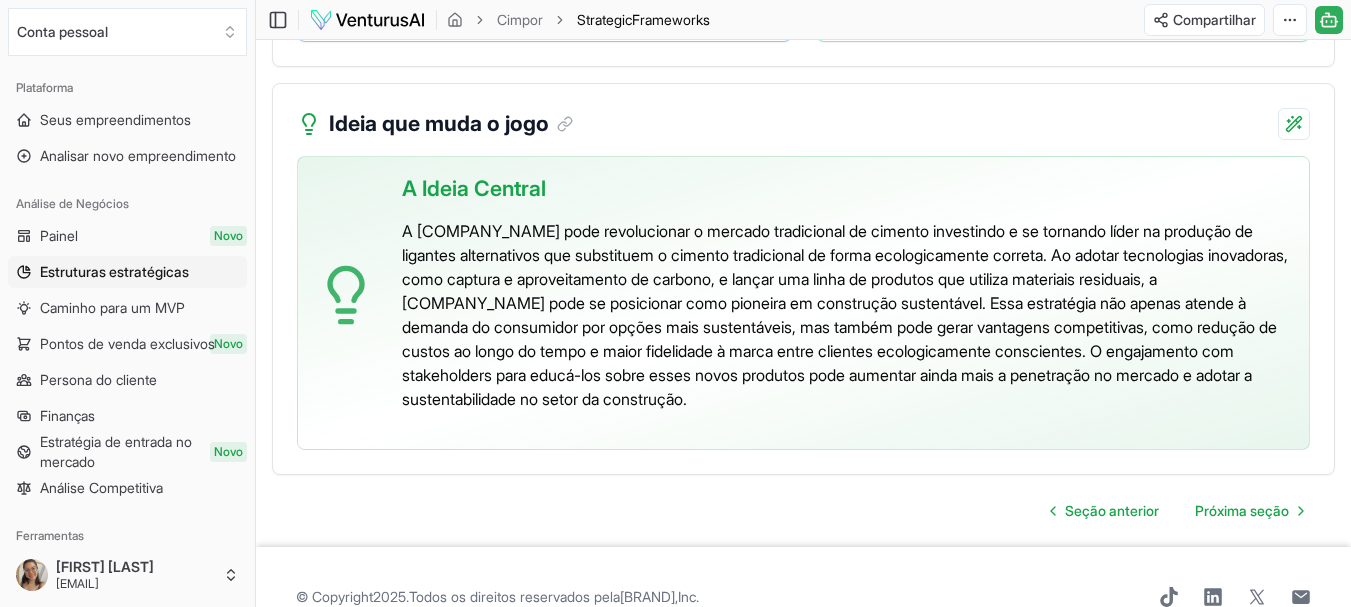 scroll, scrollTop: 4461, scrollLeft: 0, axis: vertical 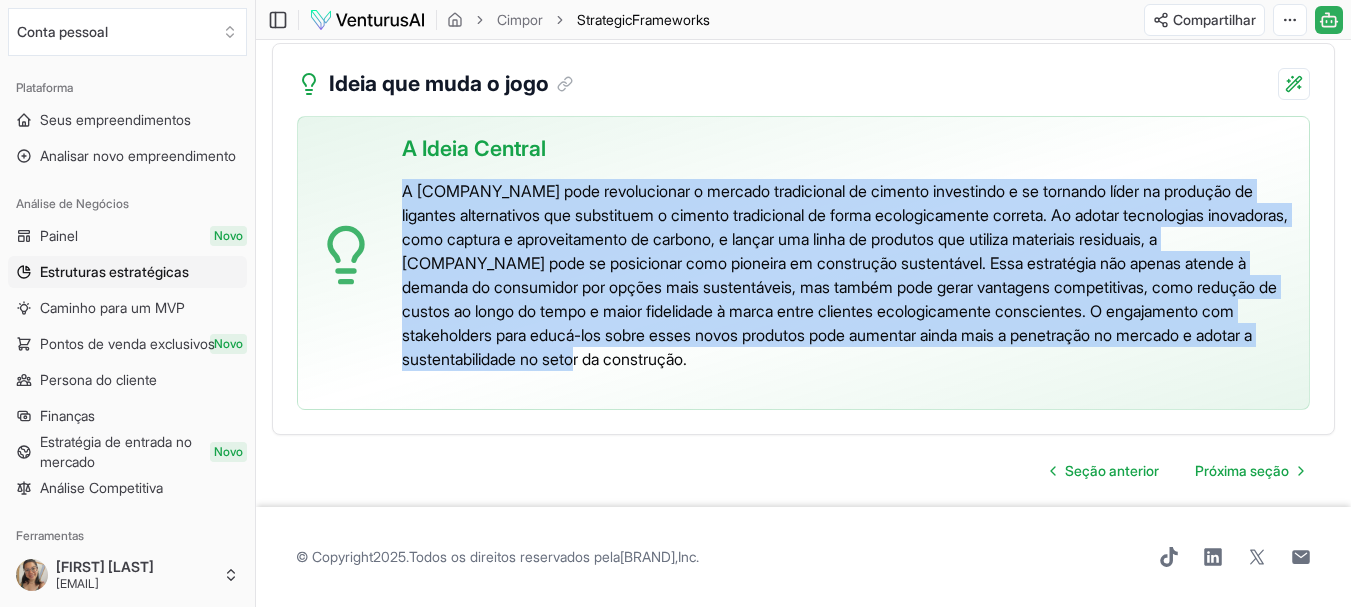 drag, startPoint x: 406, startPoint y: 289, endPoint x: 835, endPoint y: 466, distance: 464.07974 